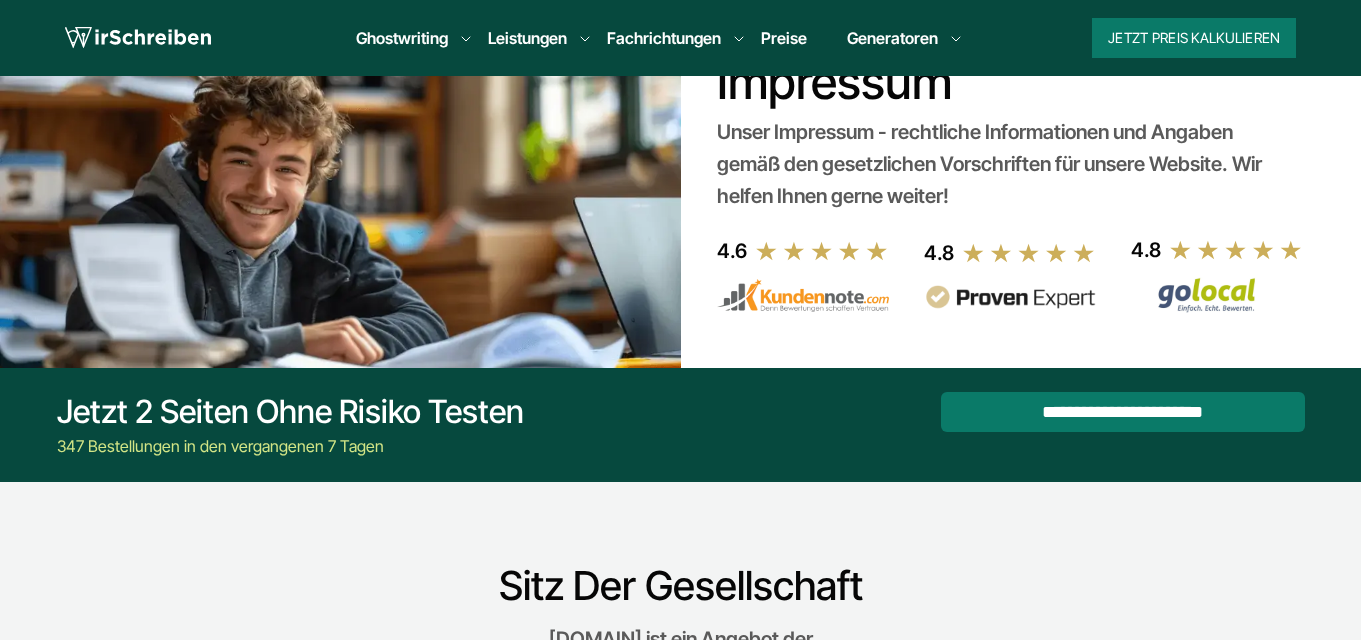 scroll, scrollTop: 348, scrollLeft: 0, axis: vertical 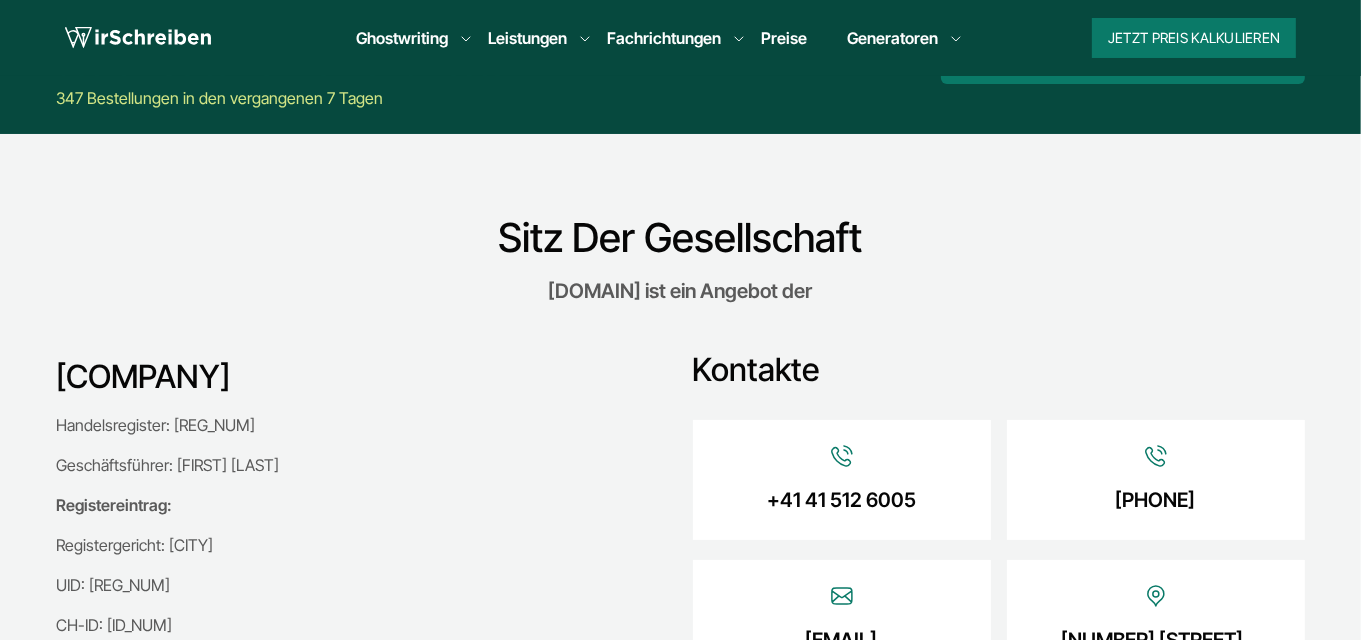 click on "[DOMAIN] ist ein Angebot der" at bounding box center (680, 291) 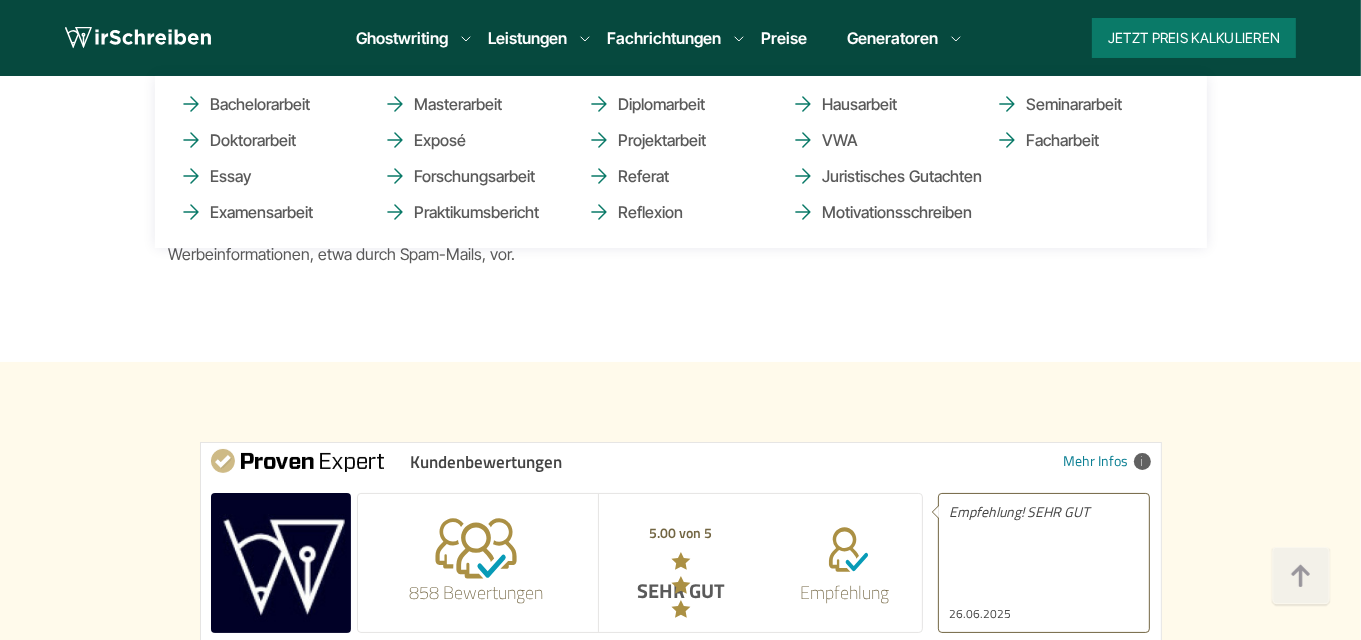 scroll, scrollTop: 1882, scrollLeft: 0, axis: vertical 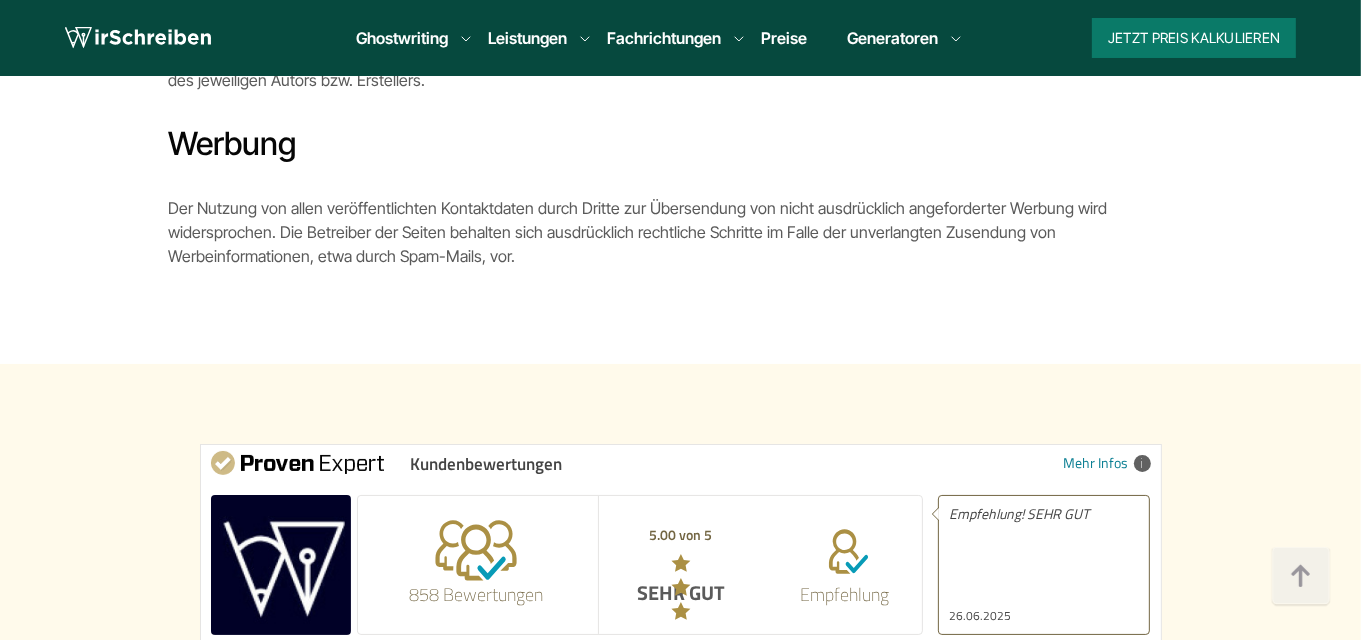 click at bounding box center [138, 38] 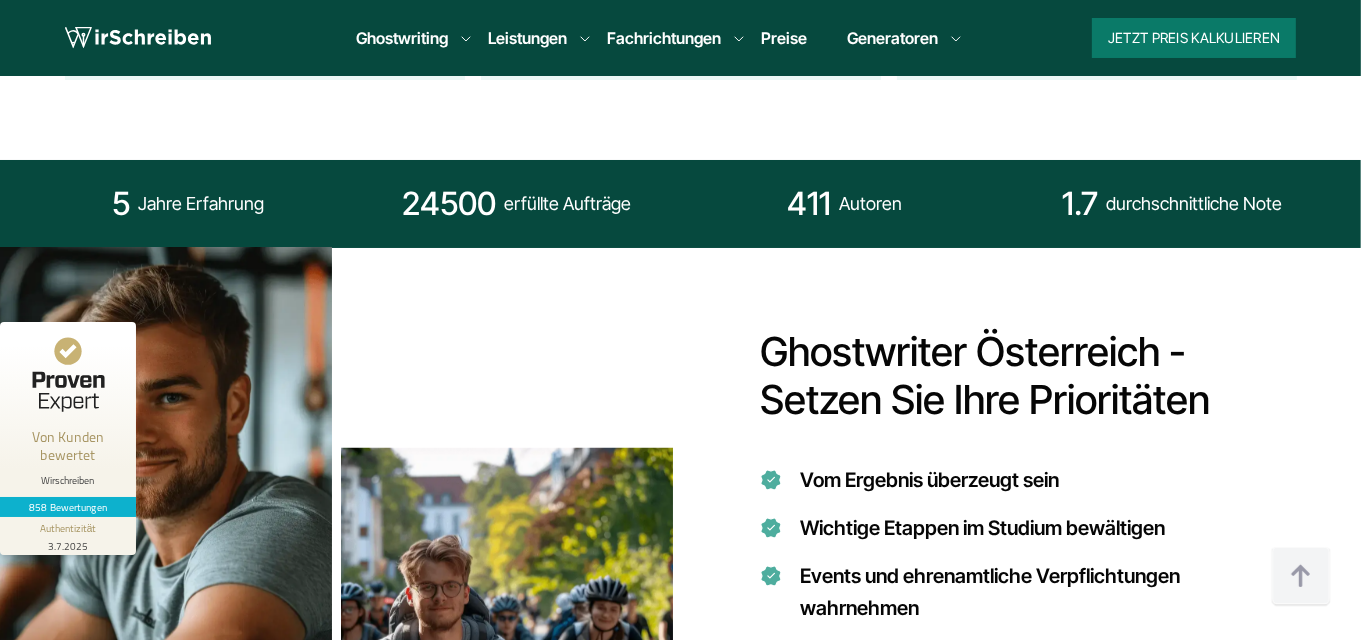 scroll, scrollTop: 1397, scrollLeft: 0, axis: vertical 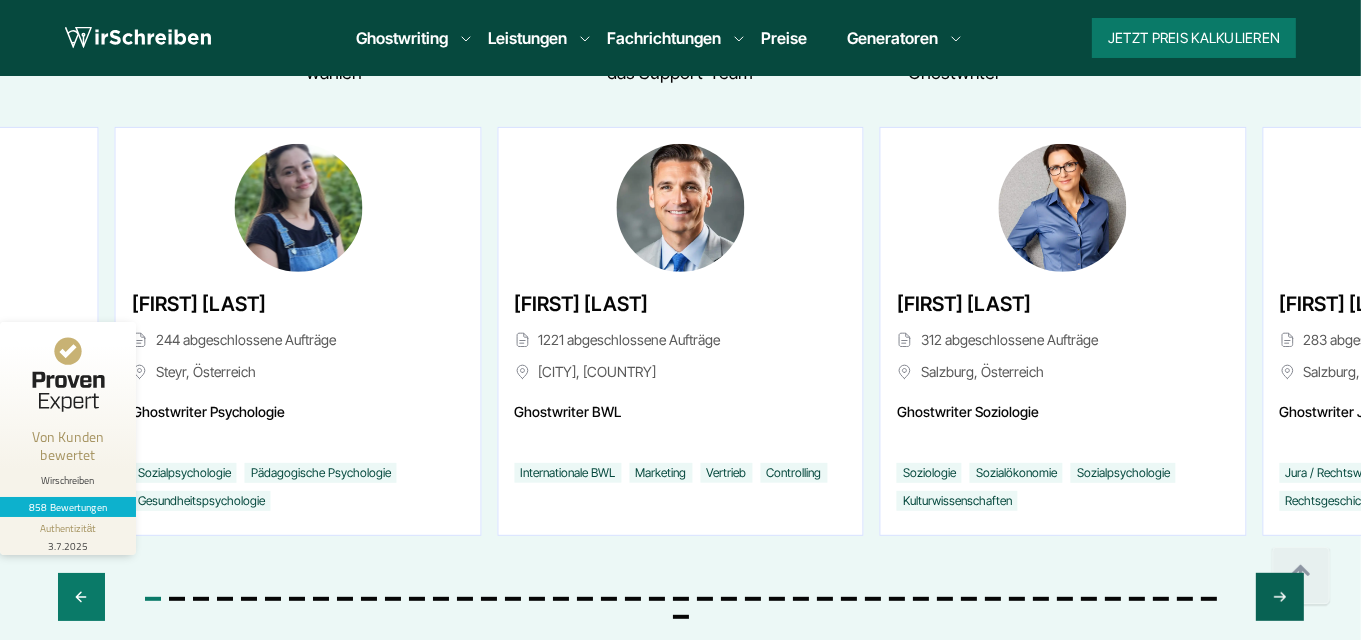 click at bounding box center (1279, 597) 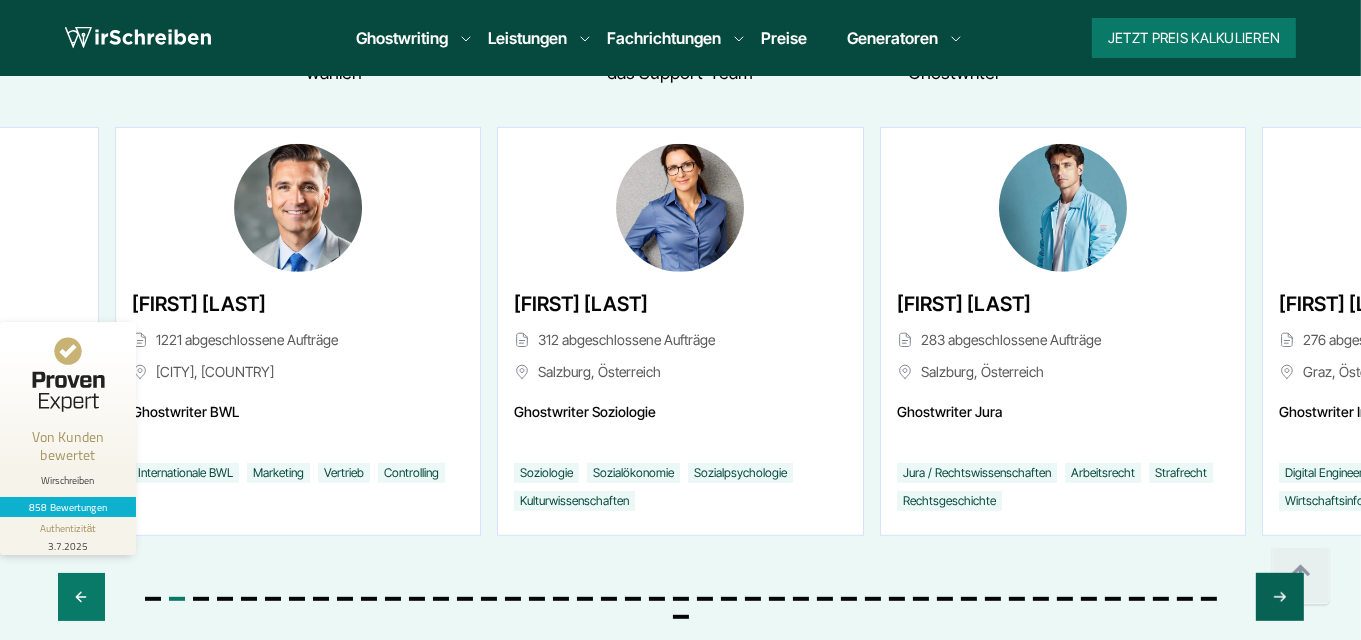 click at bounding box center (1279, 597) 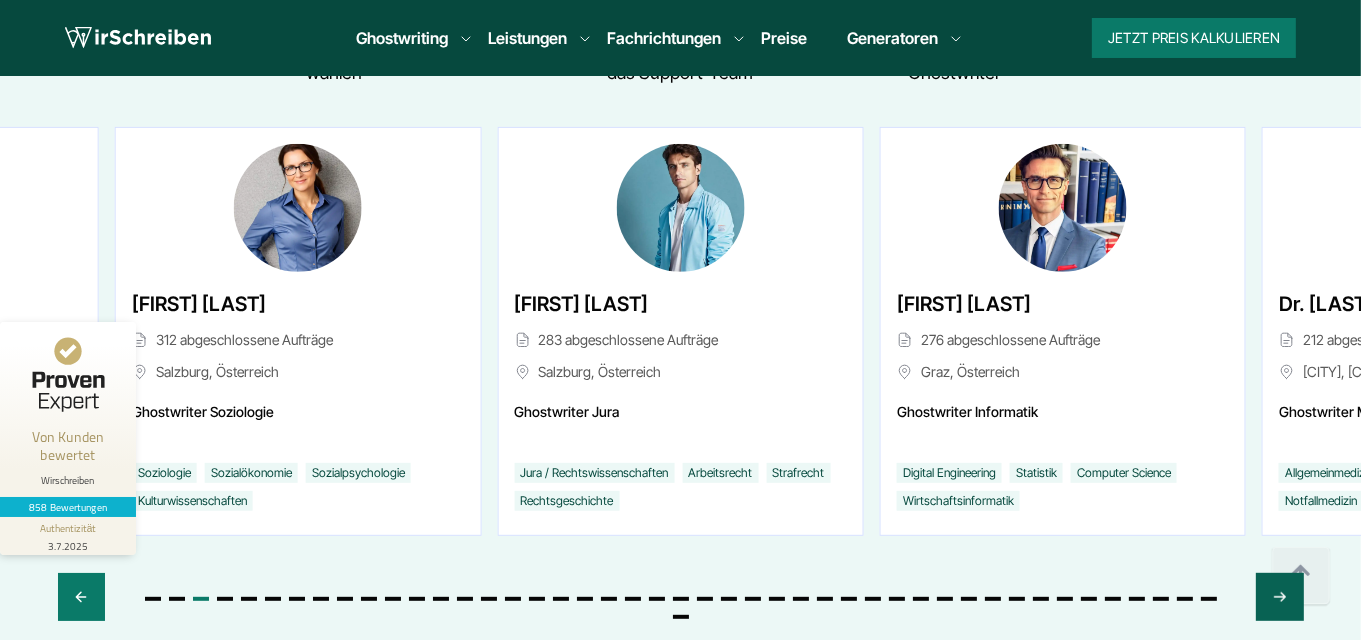 click at bounding box center (1301, 577) 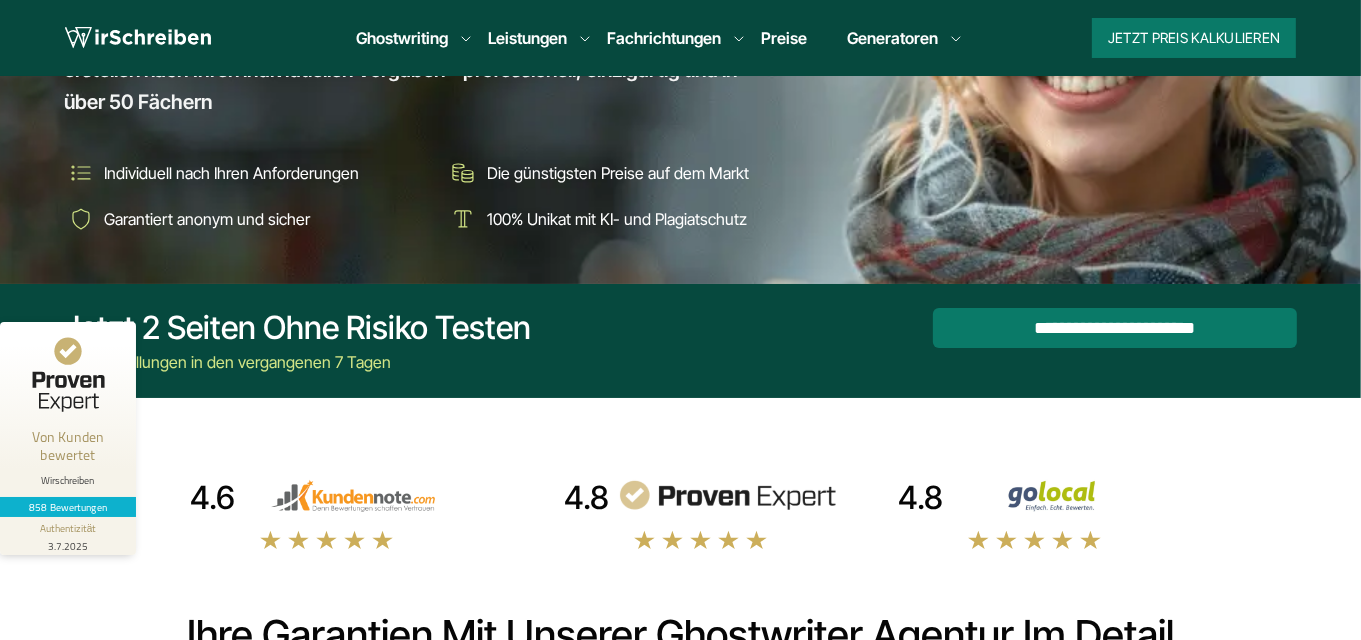 scroll, scrollTop: 502, scrollLeft: 0, axis: vertical 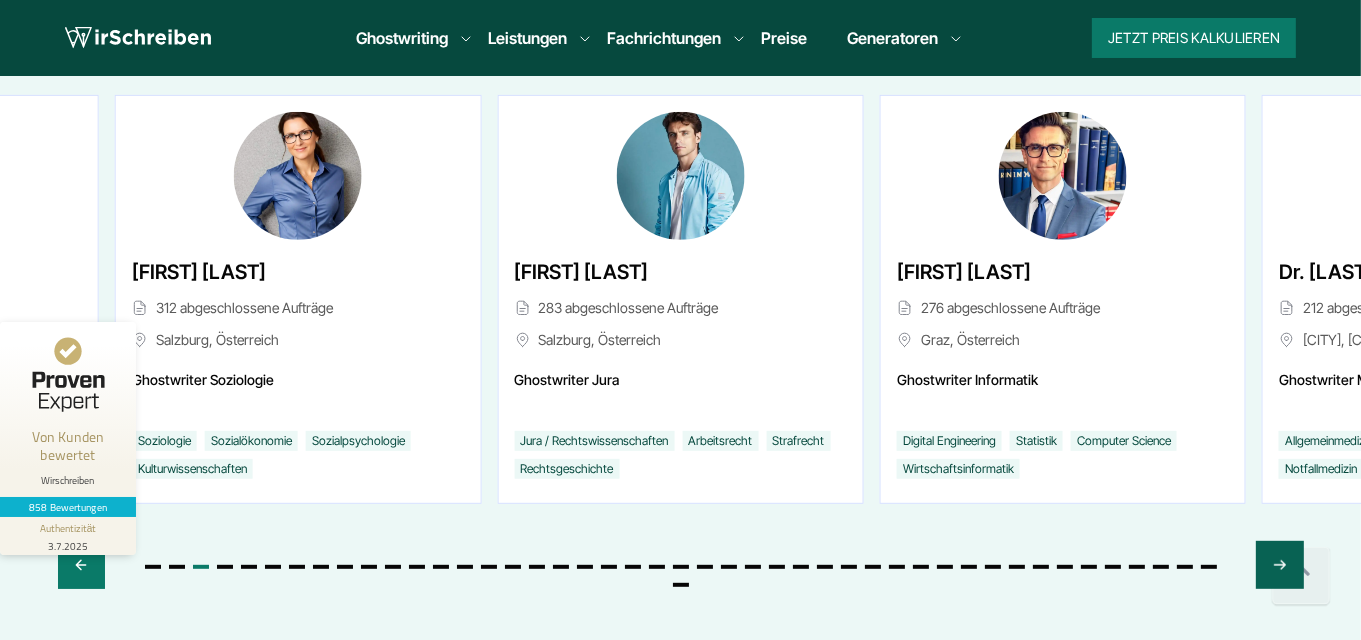 click 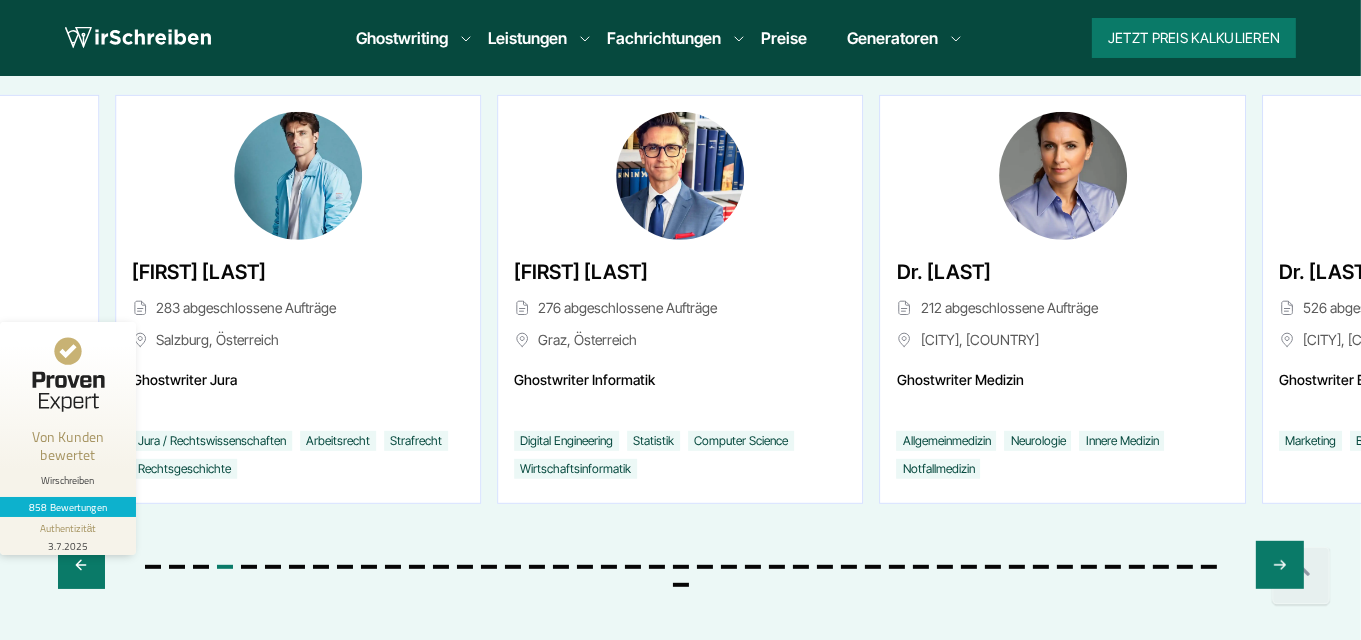 scroll, scrollTop: 7879, scrollLeft: 0, axis: vertical 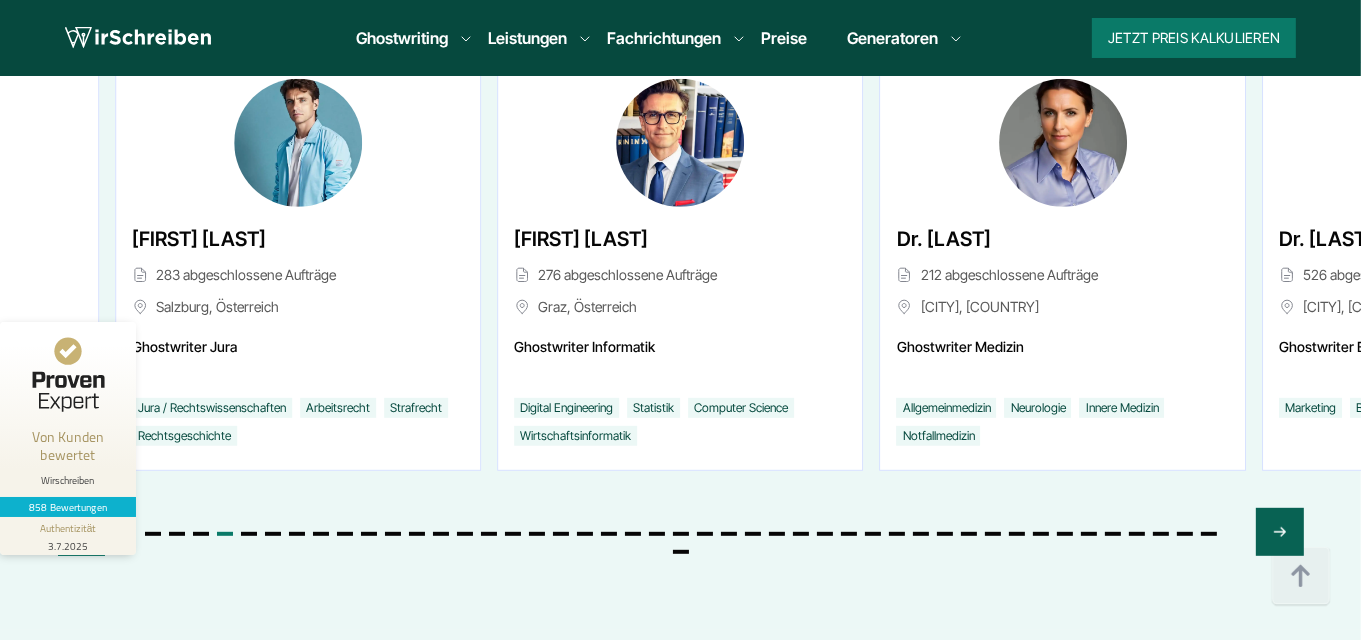click 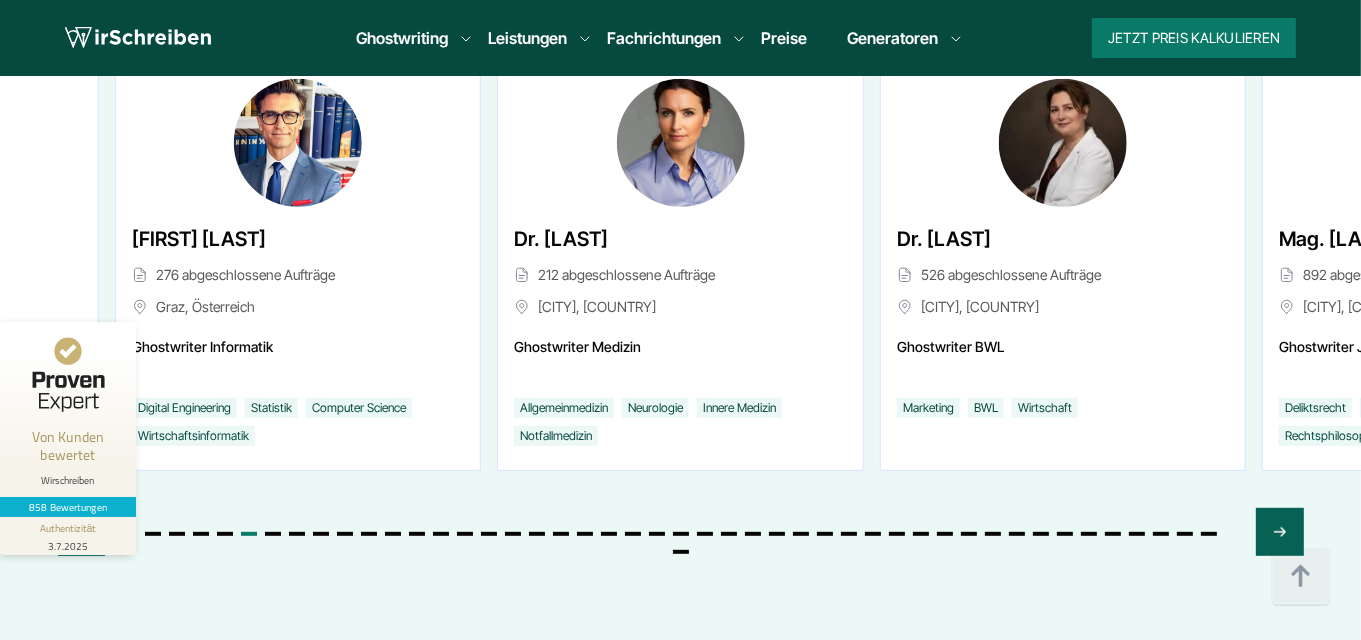 click 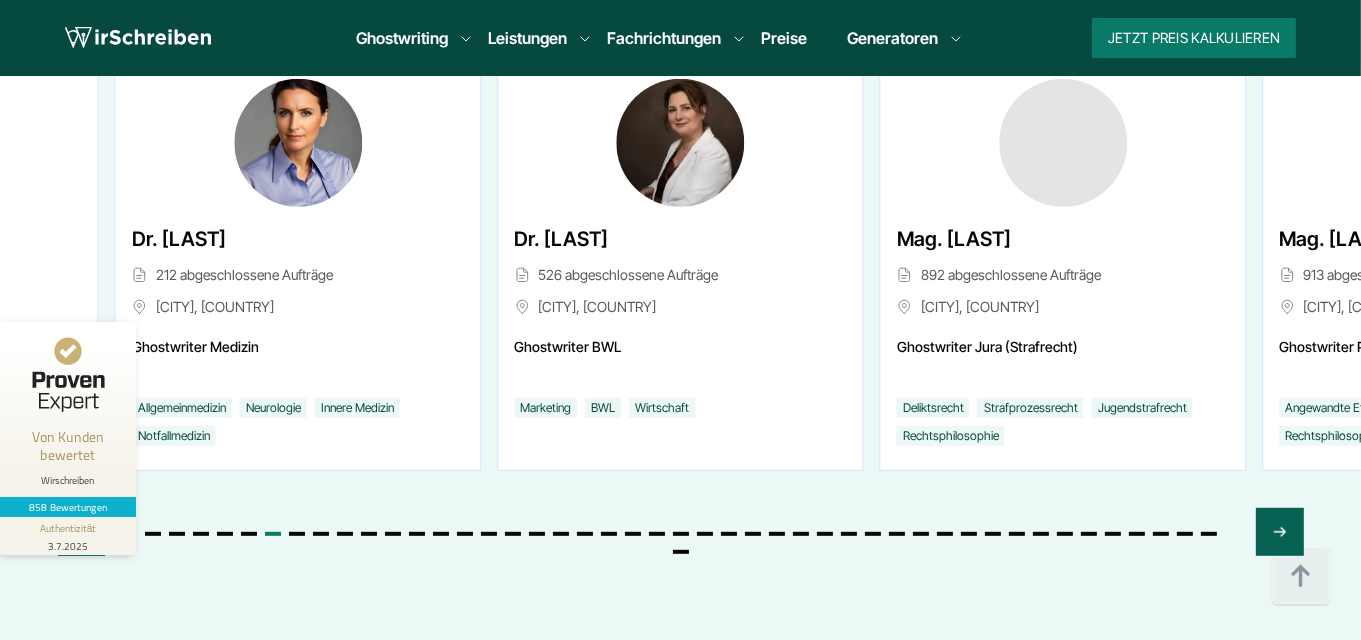 click 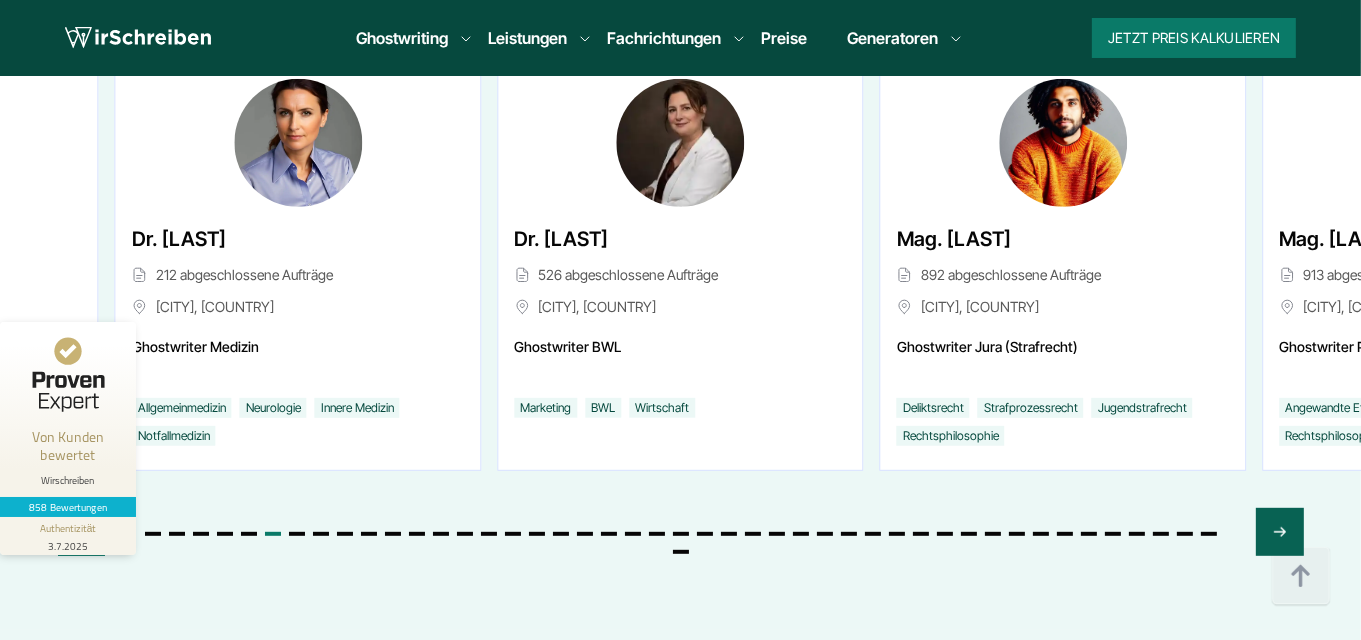 scroll, scrollTop: 7849, scrollLeft: 0, axis: vertical 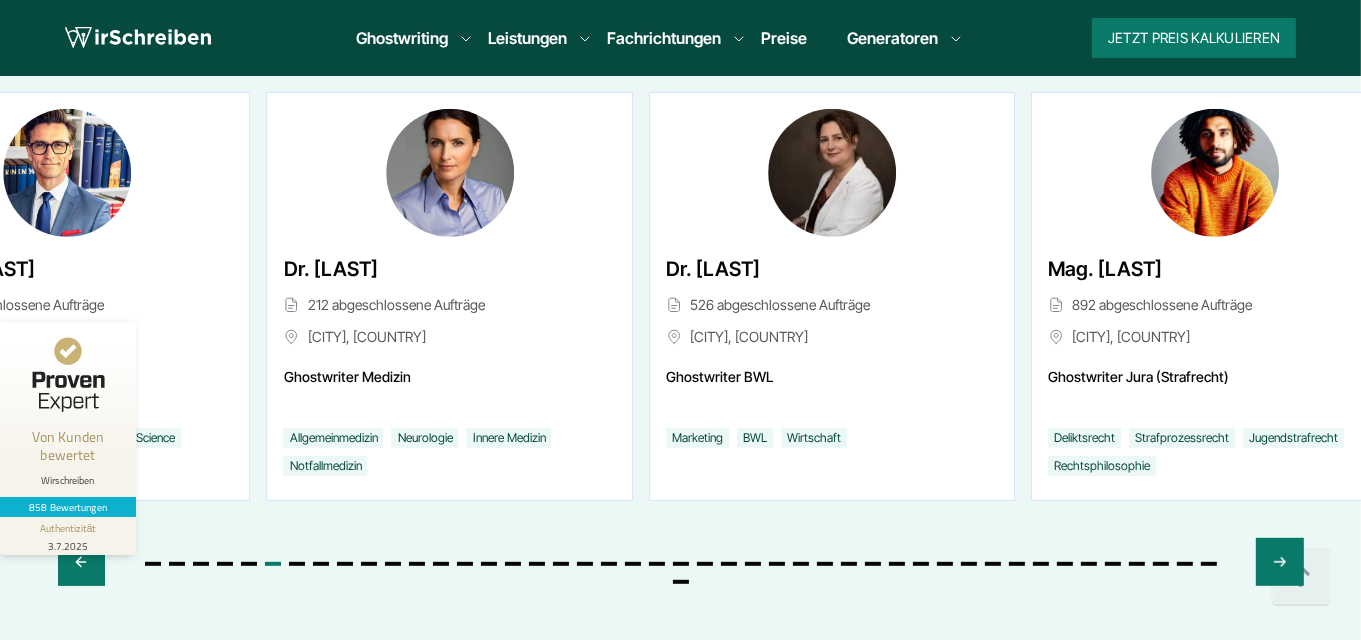 click on "Dr. [LAST]
212 abgeschlossene Aufträge
[CITY], [COUNTRY]" at bounding box center [450, 305] 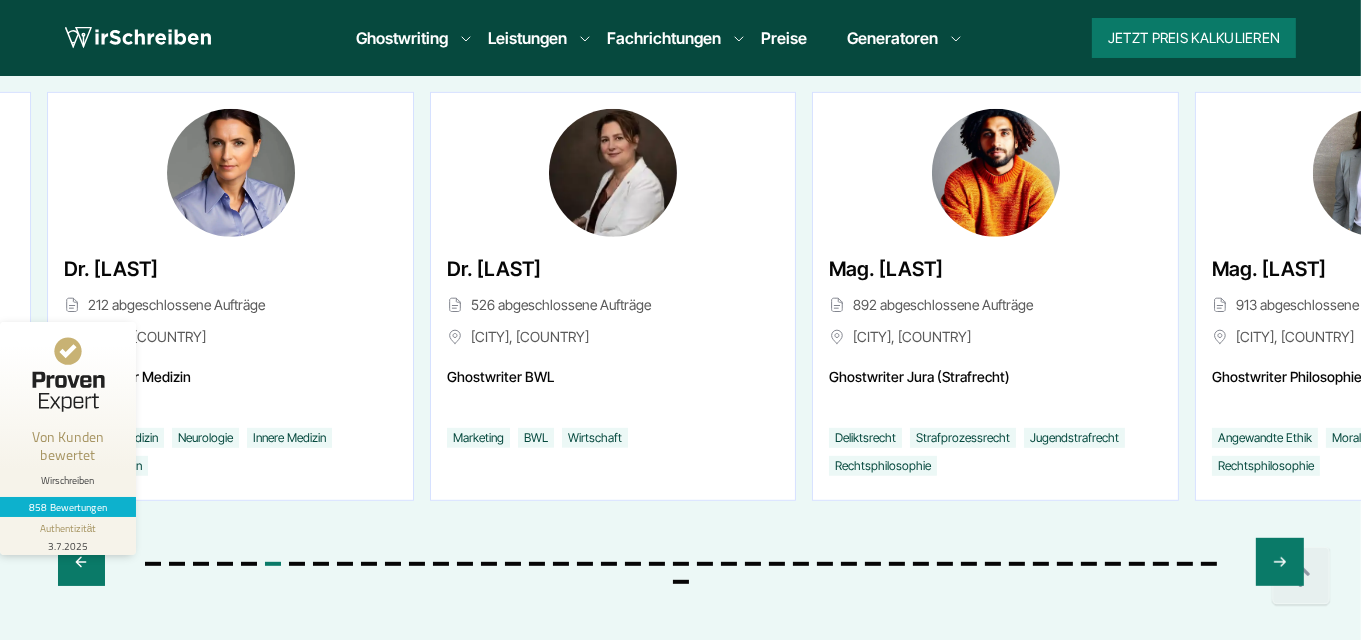 click on "Dr. [LAST]
212 abgeschlossene Aufträge
[CITY], [COUNTRY]" at bounding box center [231, 305] 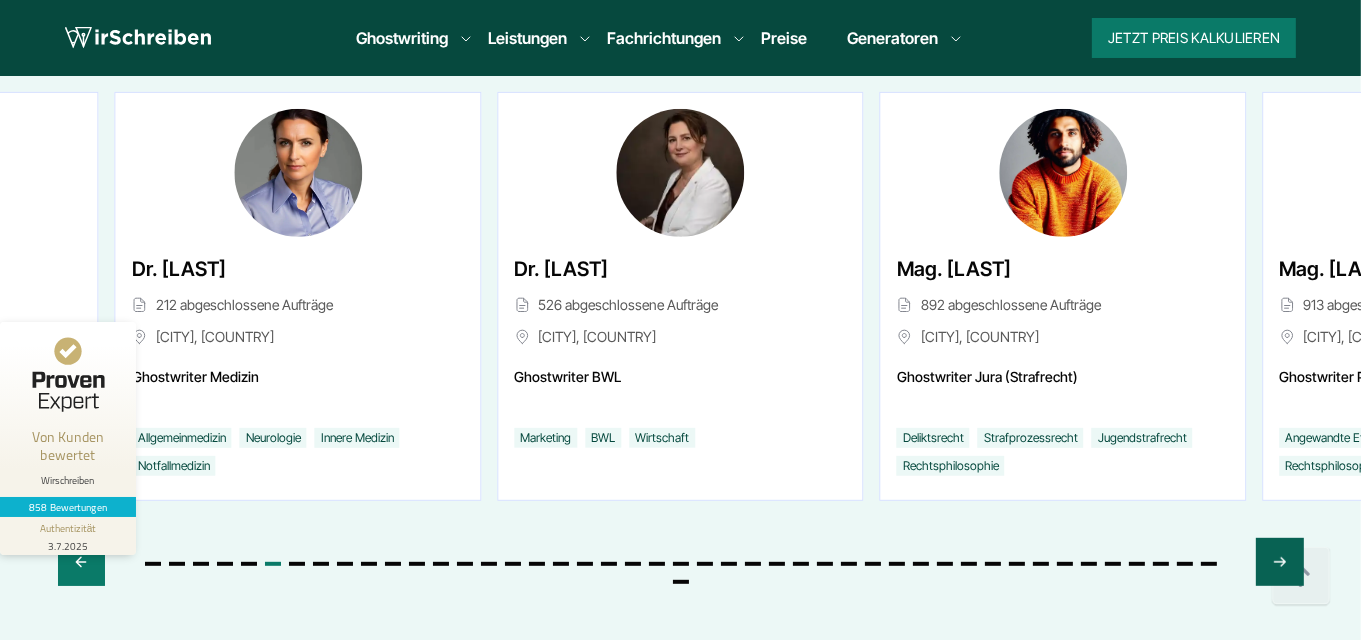 click 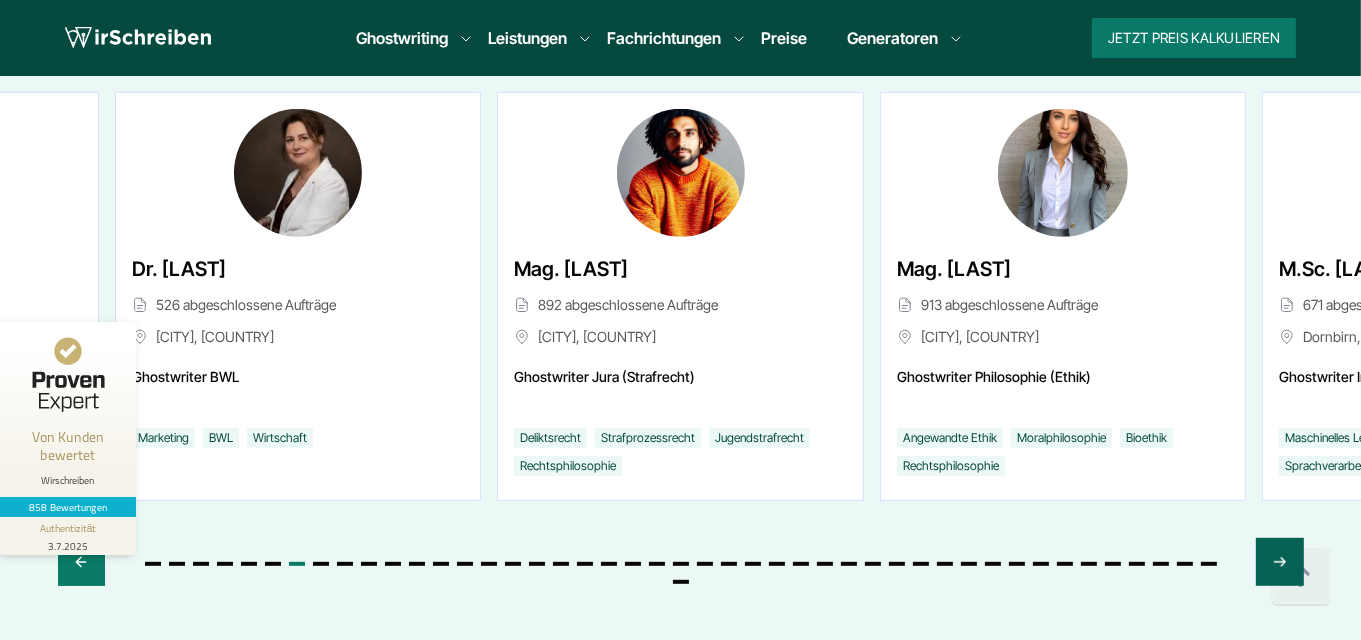 click at bounding box center [1279, 562] 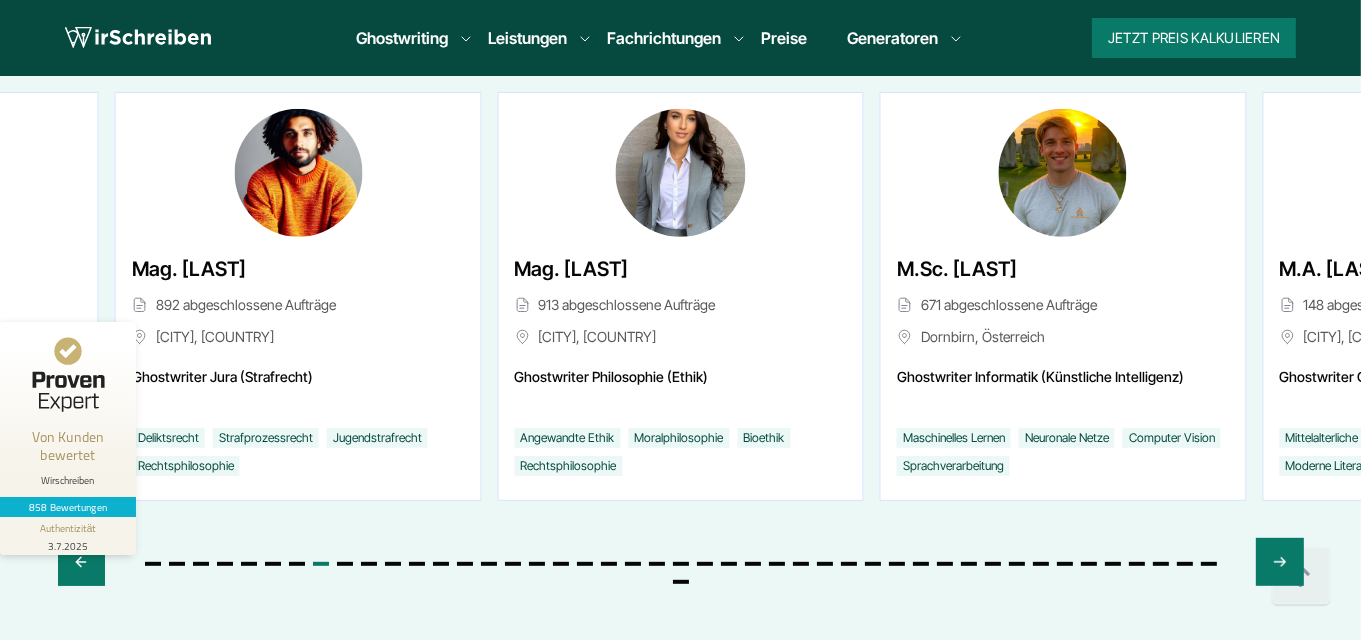 click on "Holen Sie die besten akademischen Ghostwriter aus Österreich
Sie können Ihren Ghostwriter Wien frei wählen
Direkte Kommunikation mit Ihrem Autor über das Support-Team
Falls erforderlich, ändern Sie Ihren Ghostwriter
[FIRST] [LAST] [CITY], [COUNTRY]" at bounding box center [681, 255] 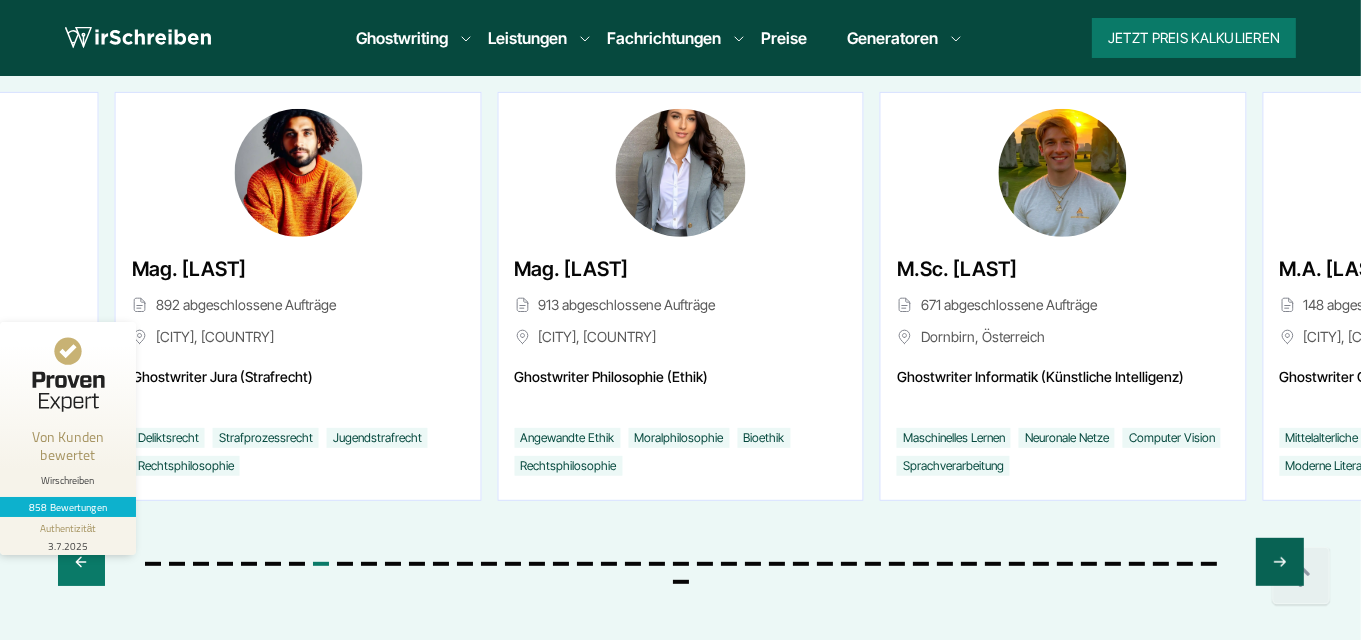 click at bounding box center [1279, 562] 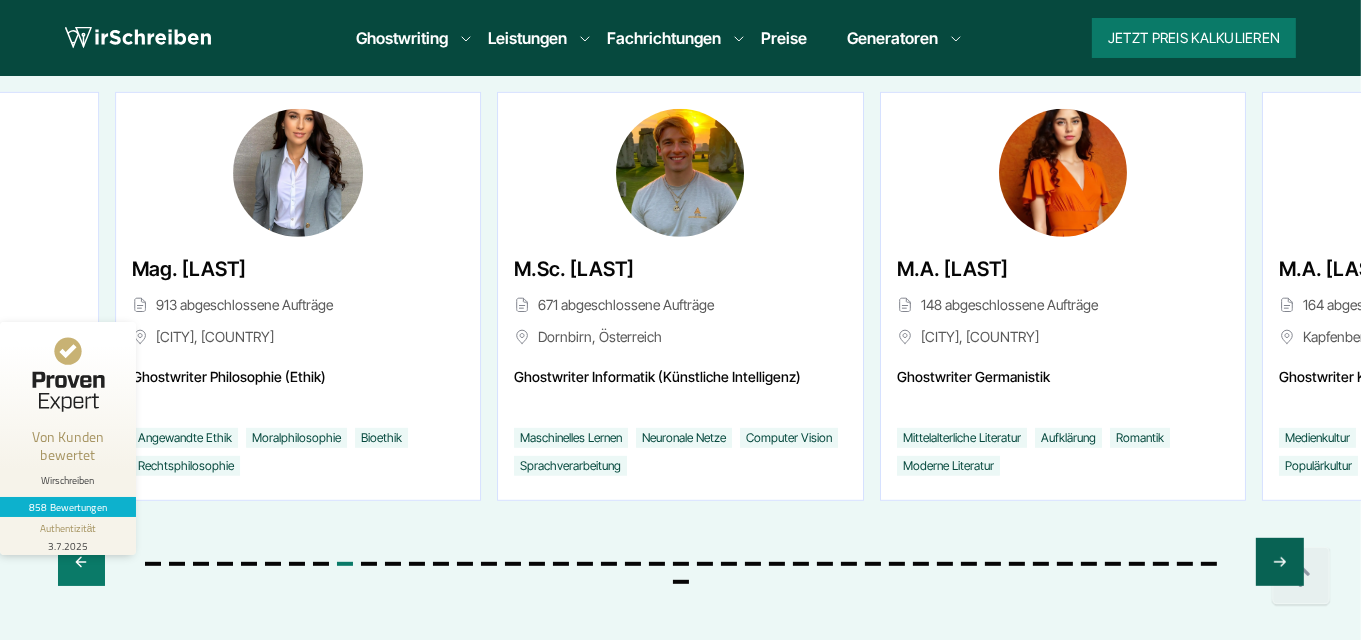 click at bounding box center (1279, 562) 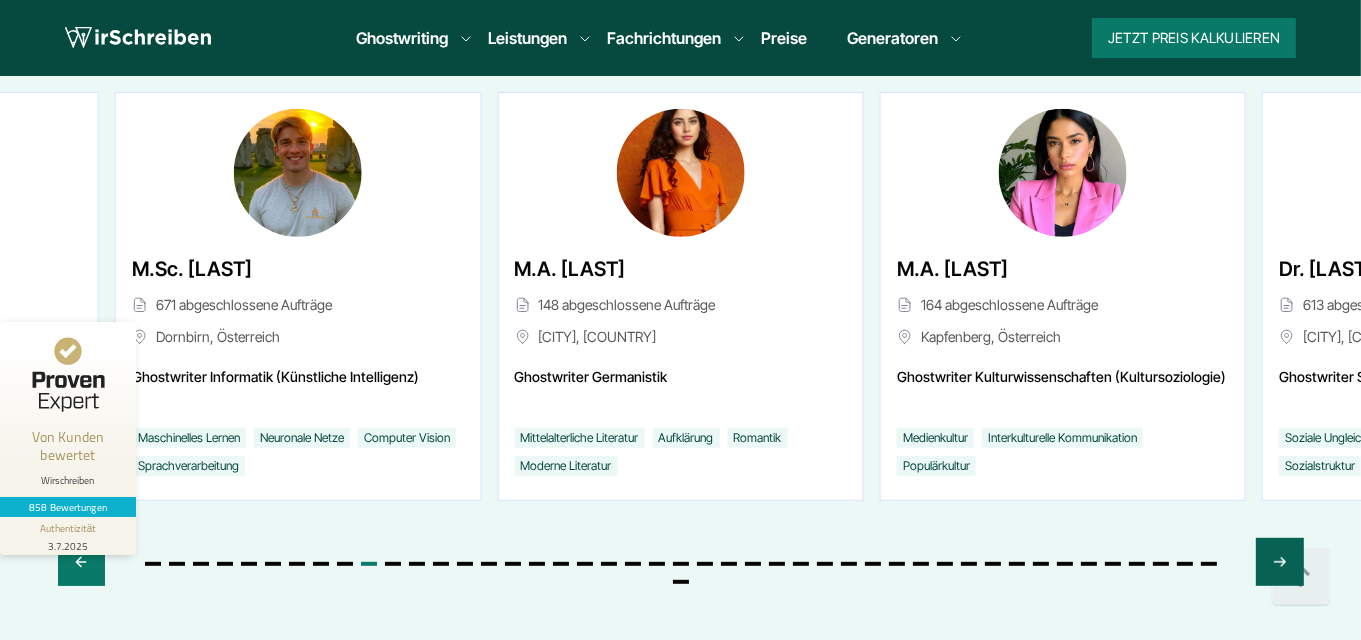 click 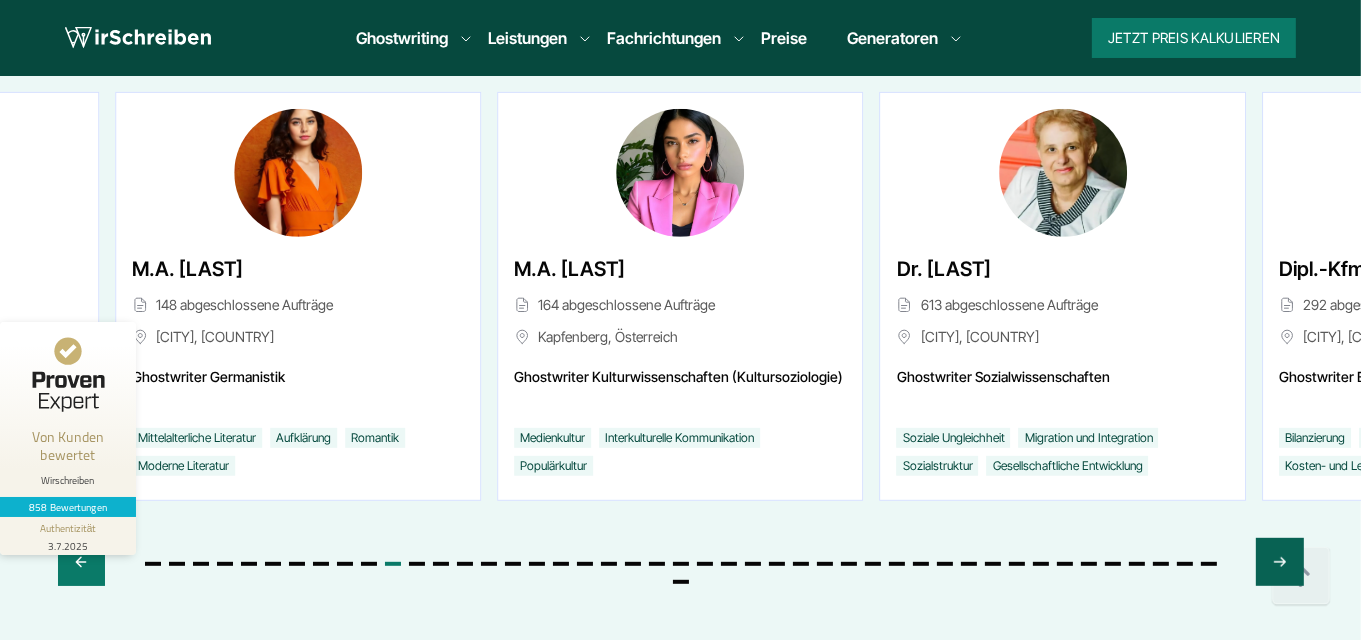 click 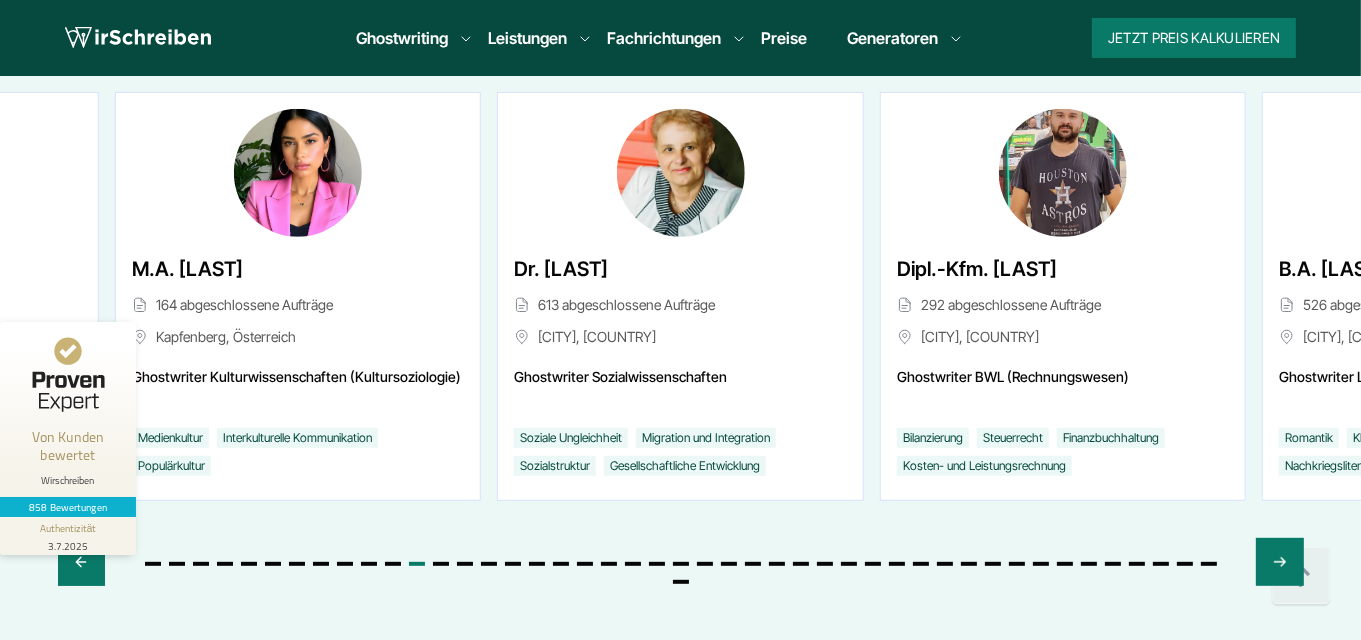 click at bounding box center (681, 548) 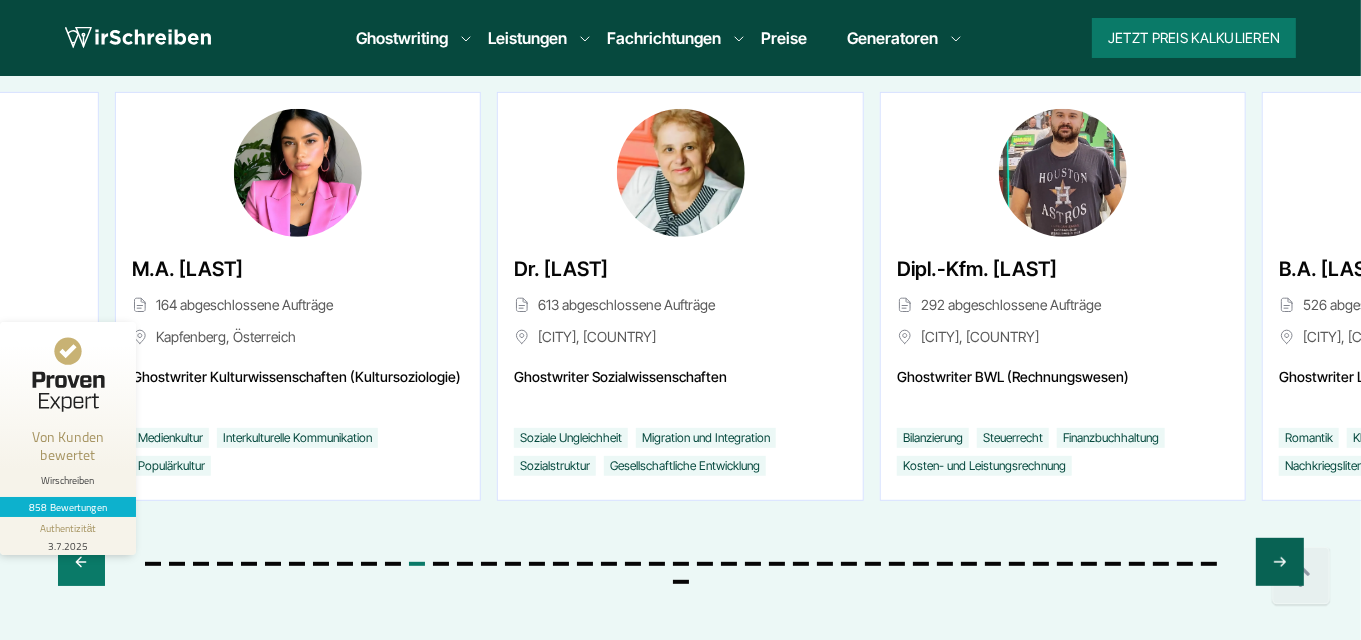 click at bounding box center [1279, 562] 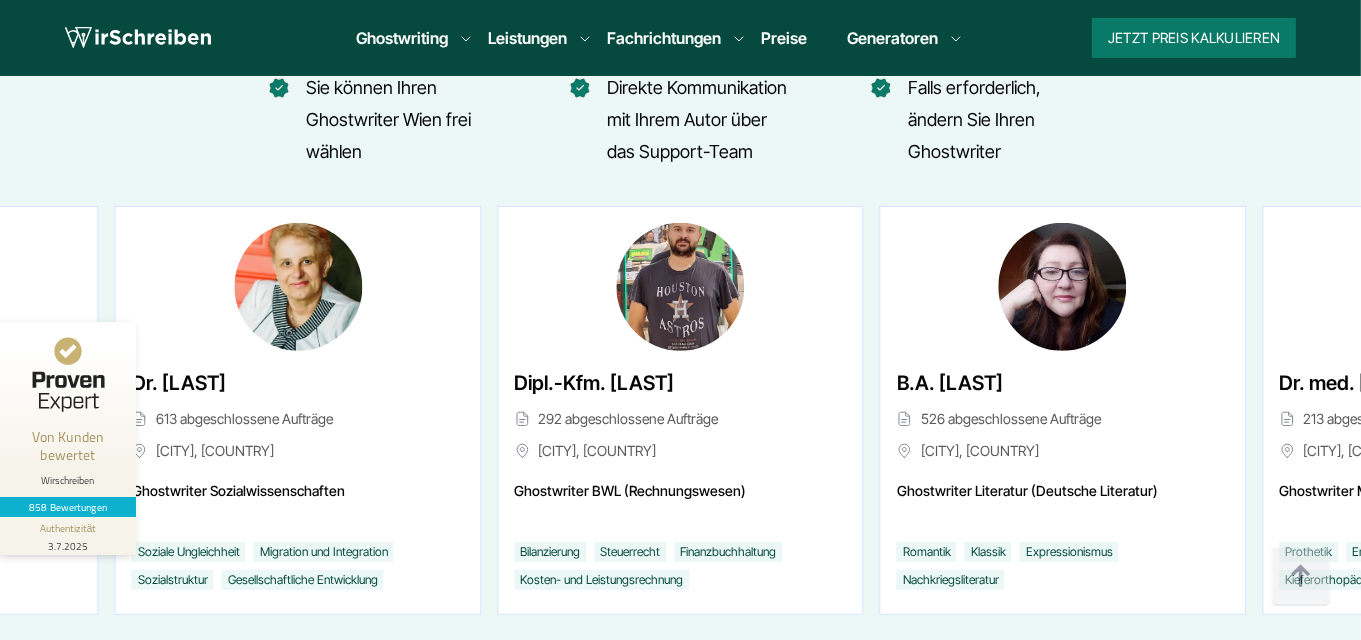 scroll, scrollTop: 7770, scrollLeft: 0, axis: vertical 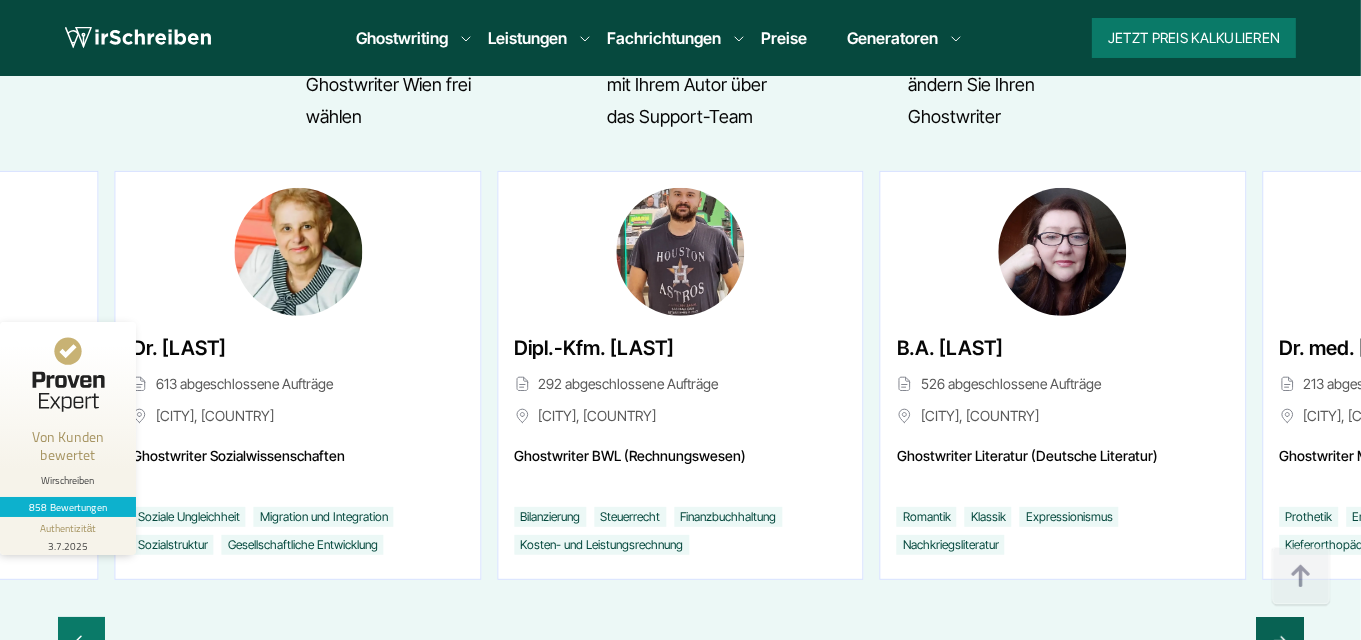 click at bounding box center [1279, 641] 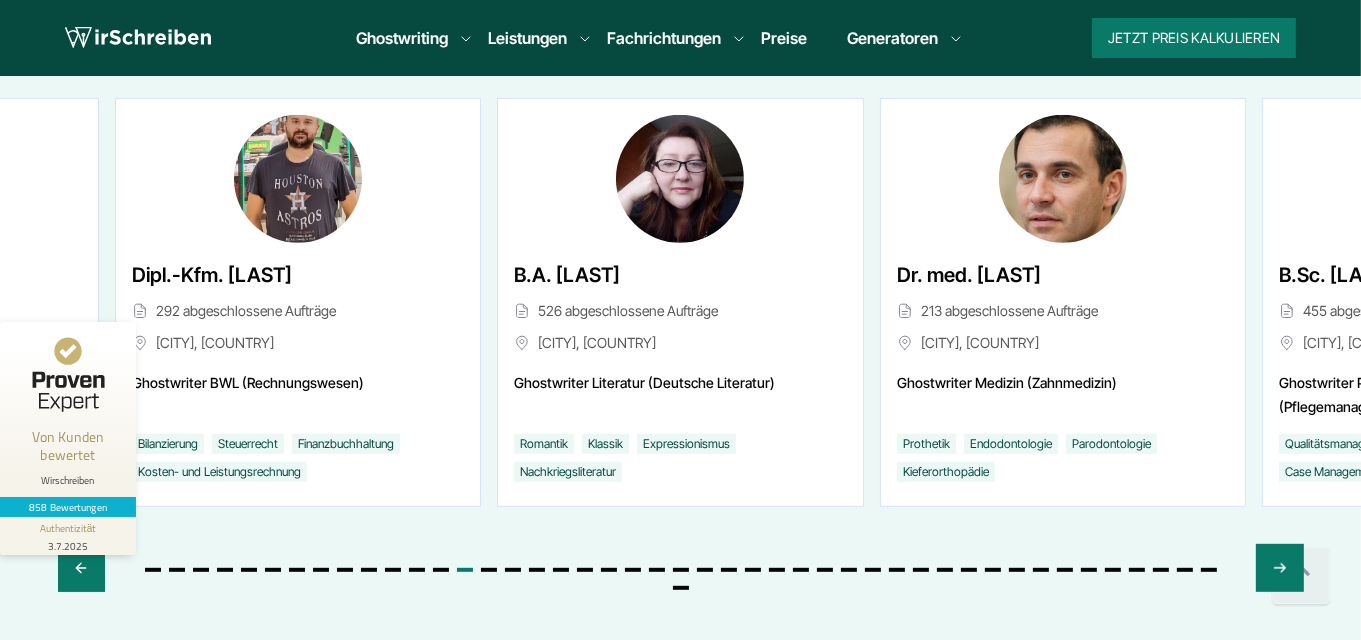 scroll, scrollTop: 7844, scrollLeft: 0, axis: vertical 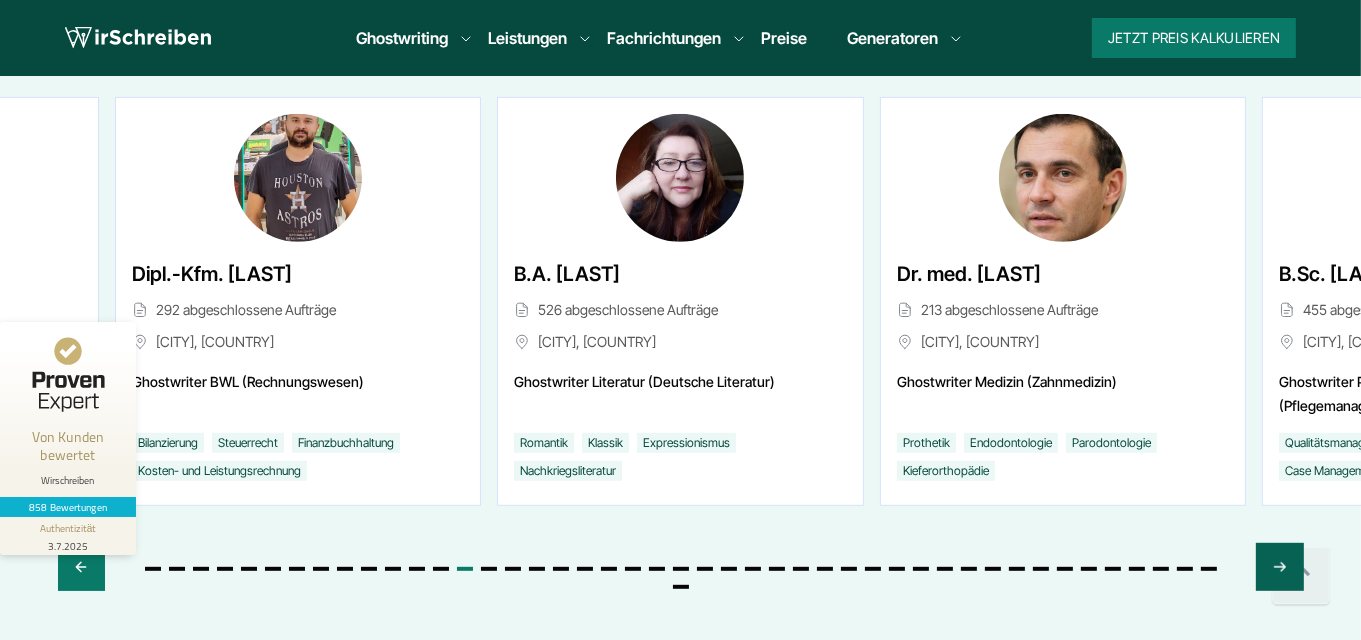 click 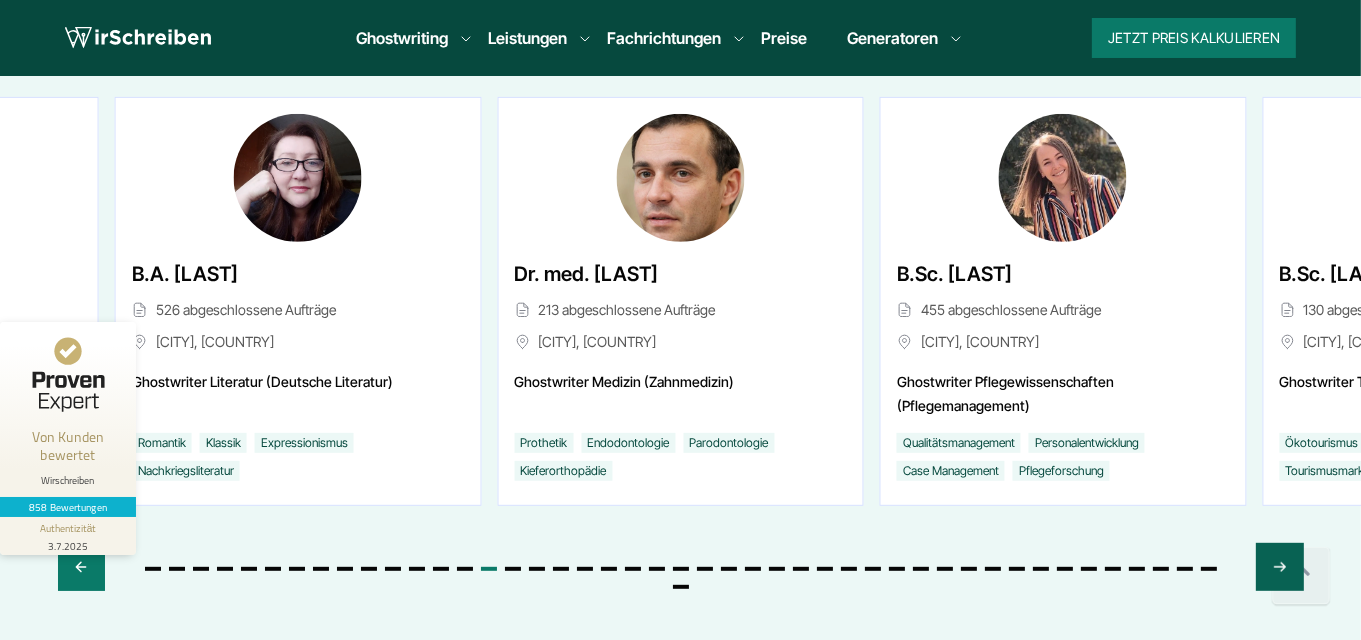 click 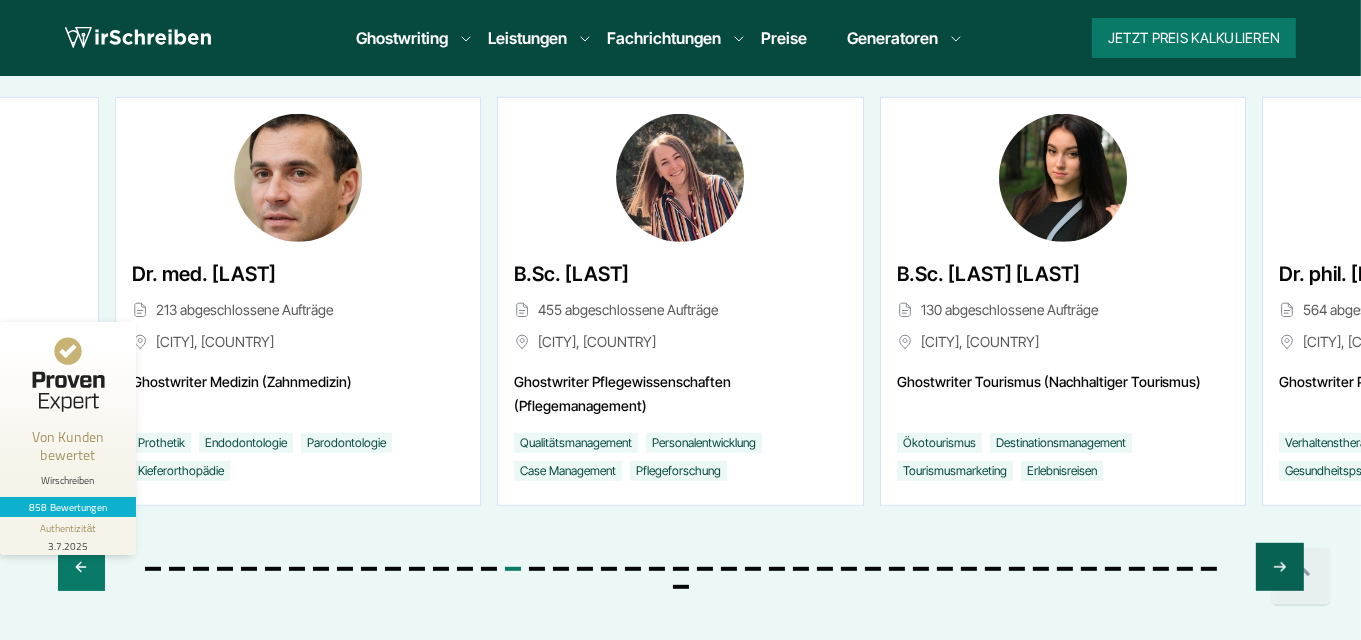 click at bounding box center (1279, 567) 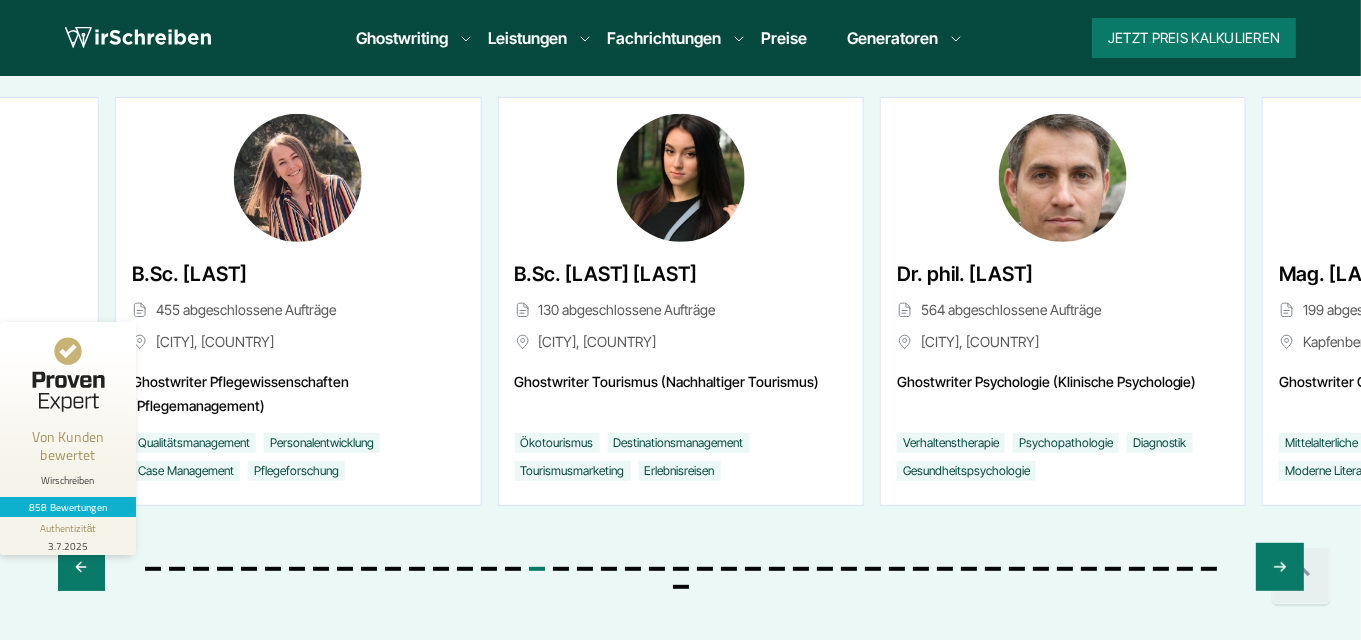 click on "Holen Sie die besten akademischen Ghostwriter aus Österreich
Sie können Ihren Ghostwriter Wien frei wählen
Direkte Kommunikation mit Ihrem Autor über das Support-Team
Falls erforderlich, ändern Sie Ihren Ghostwriter
[FIRST] [LAST] [CITY], [COUNTRY]" at bounding box center [681, 260] 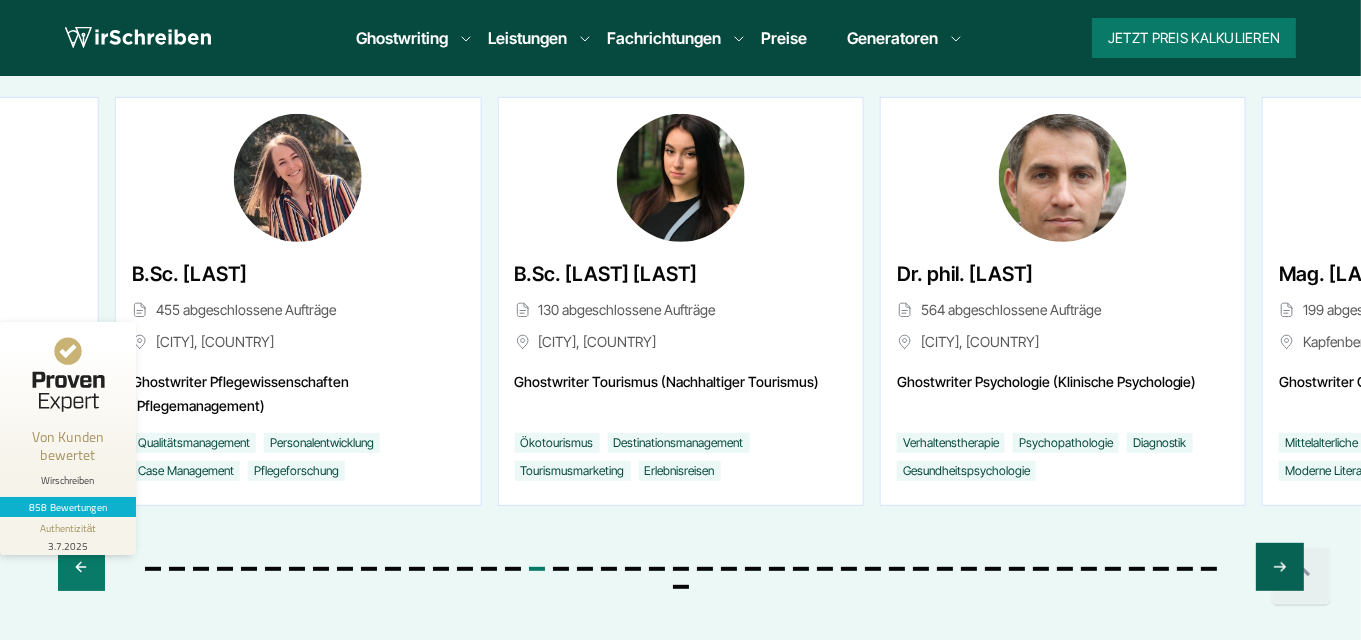 click at bounding box center [1279, 567] 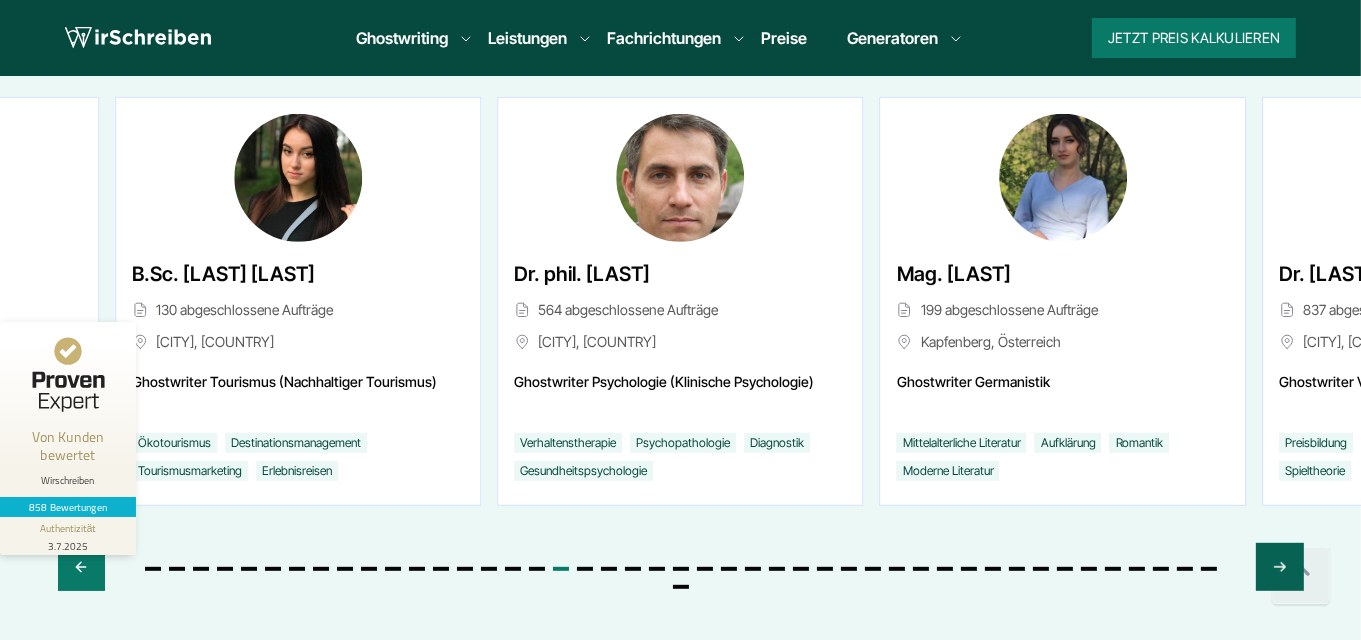 click at bounding box center (1279, 567) 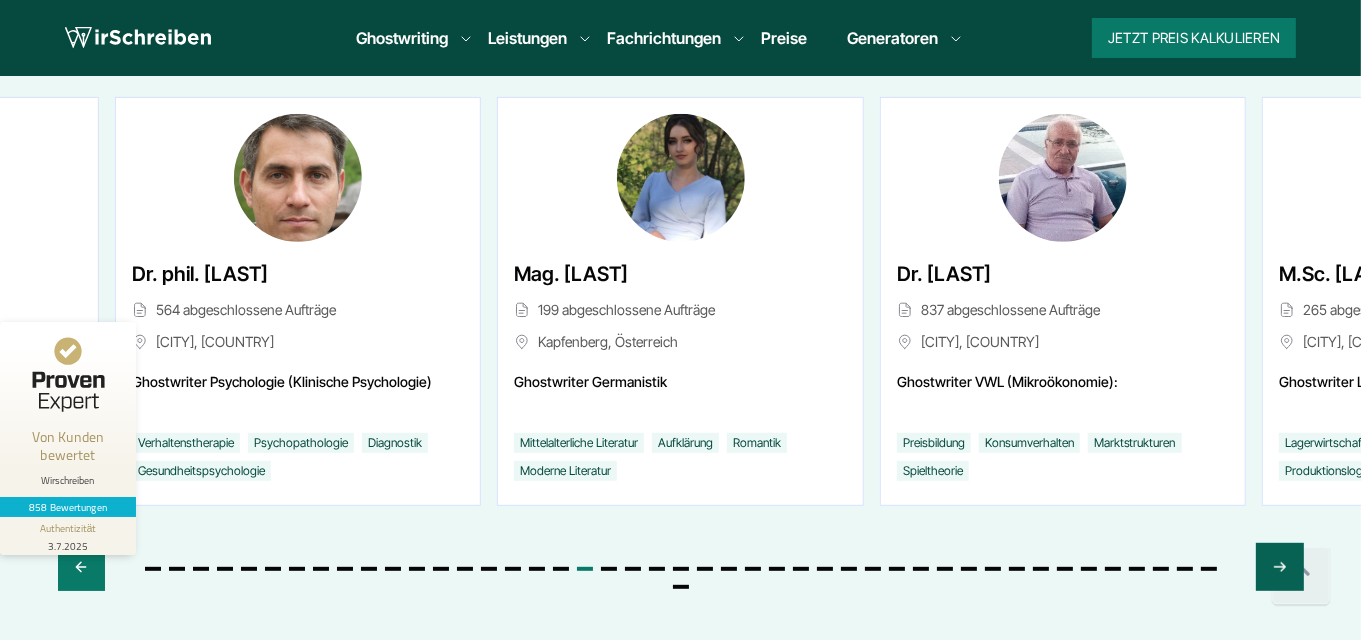 click at bounding box center [1279, 567] 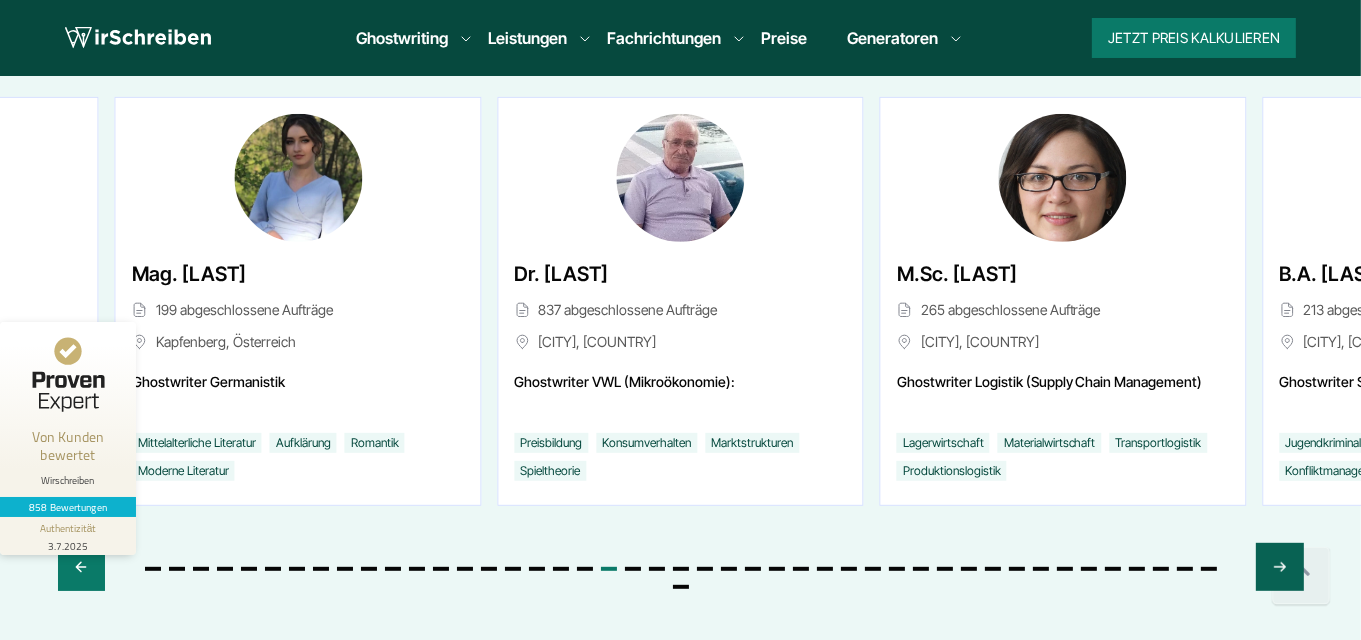 click 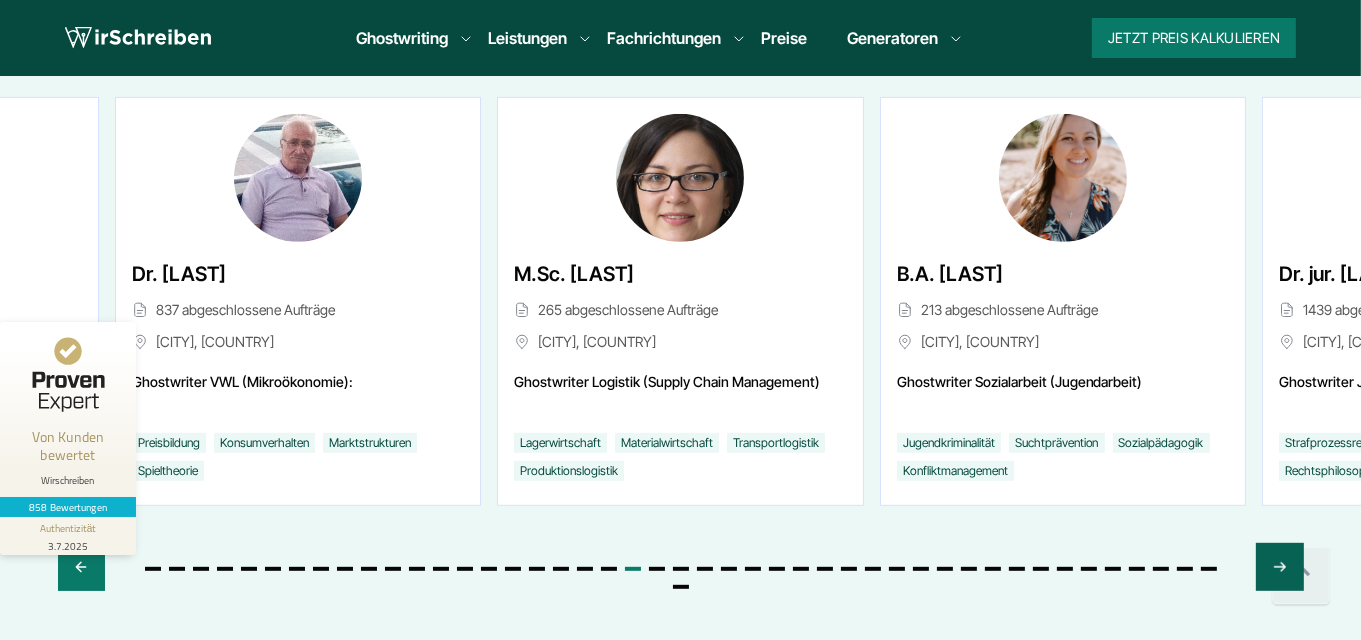 click at bounding box center [1279, 567] 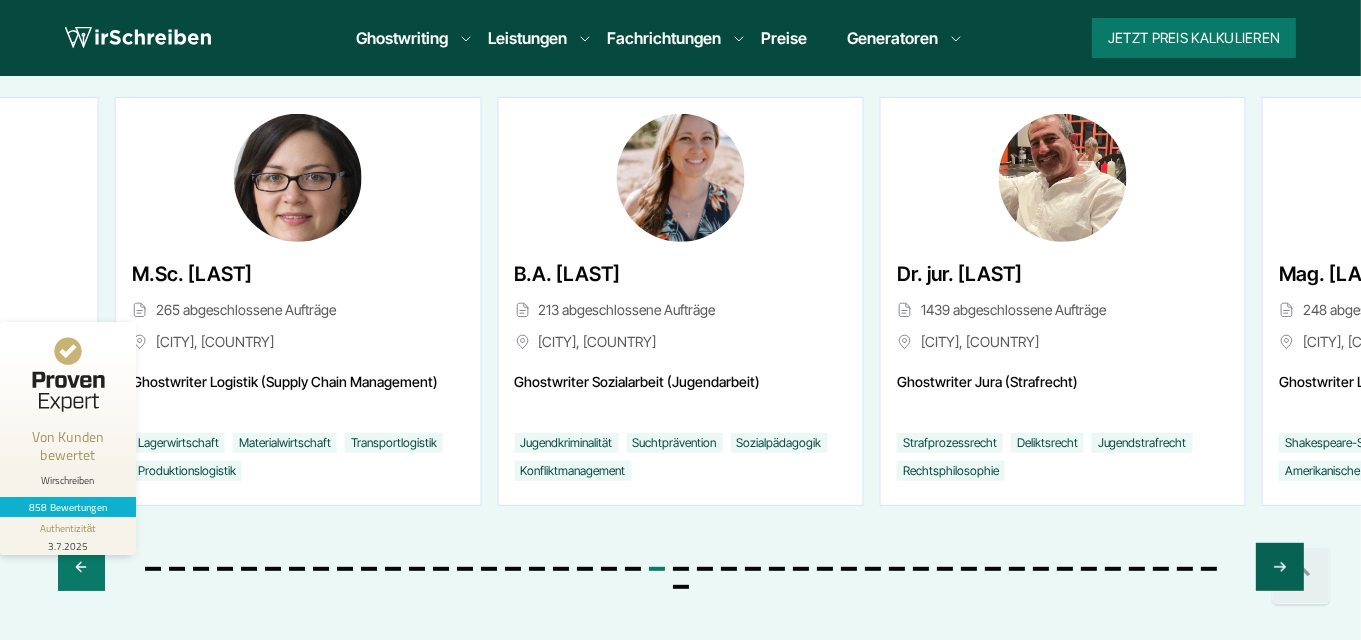 click at bounding box center (1279, 567) 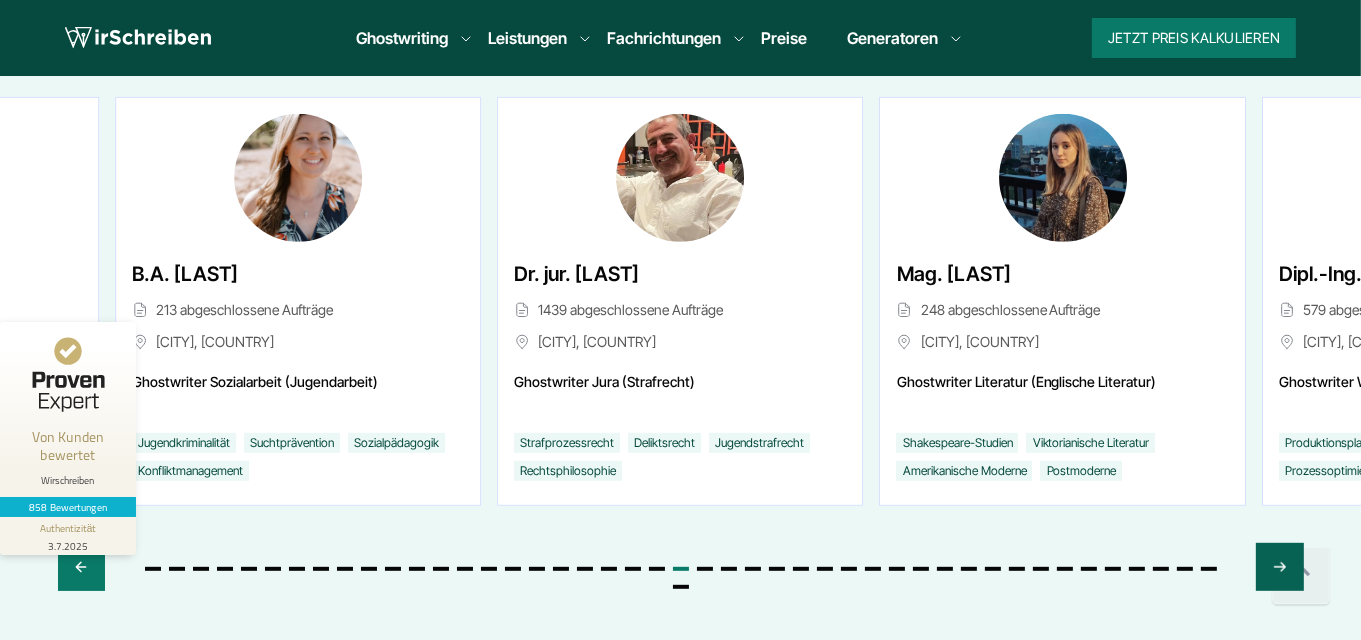 click at bounding box center [1279, 567] 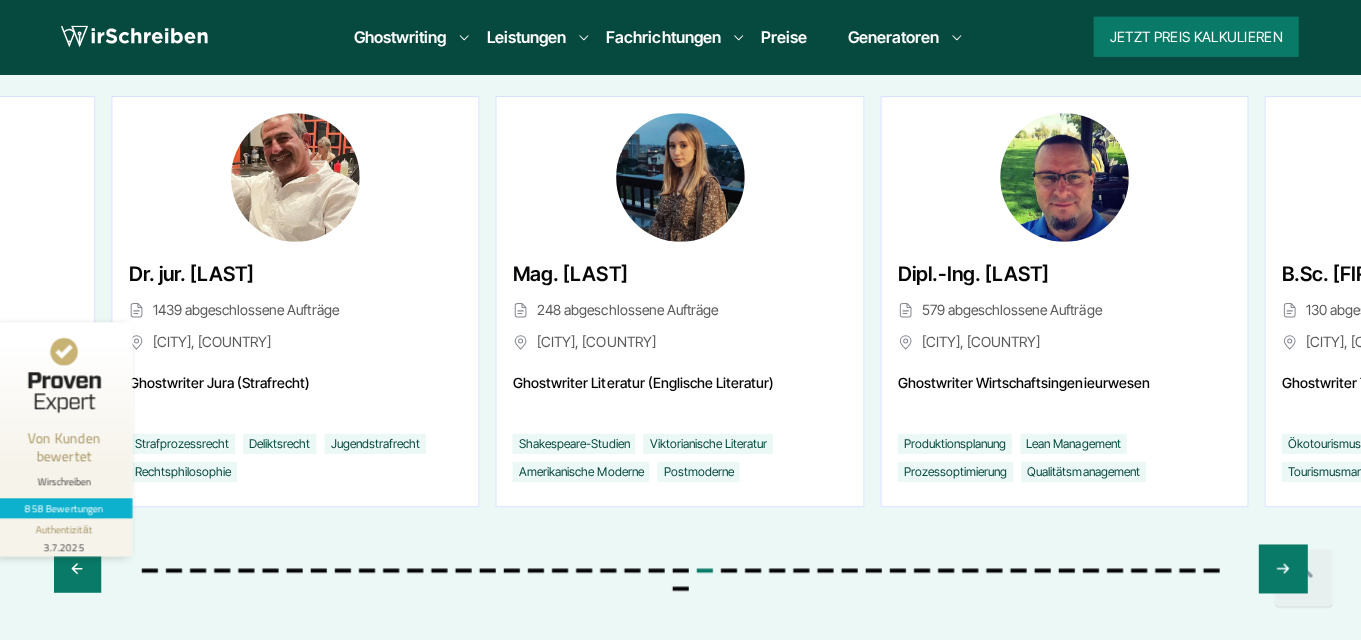 scroll, scrollTop: 7844, scrollLeft: 0, axis: vertical 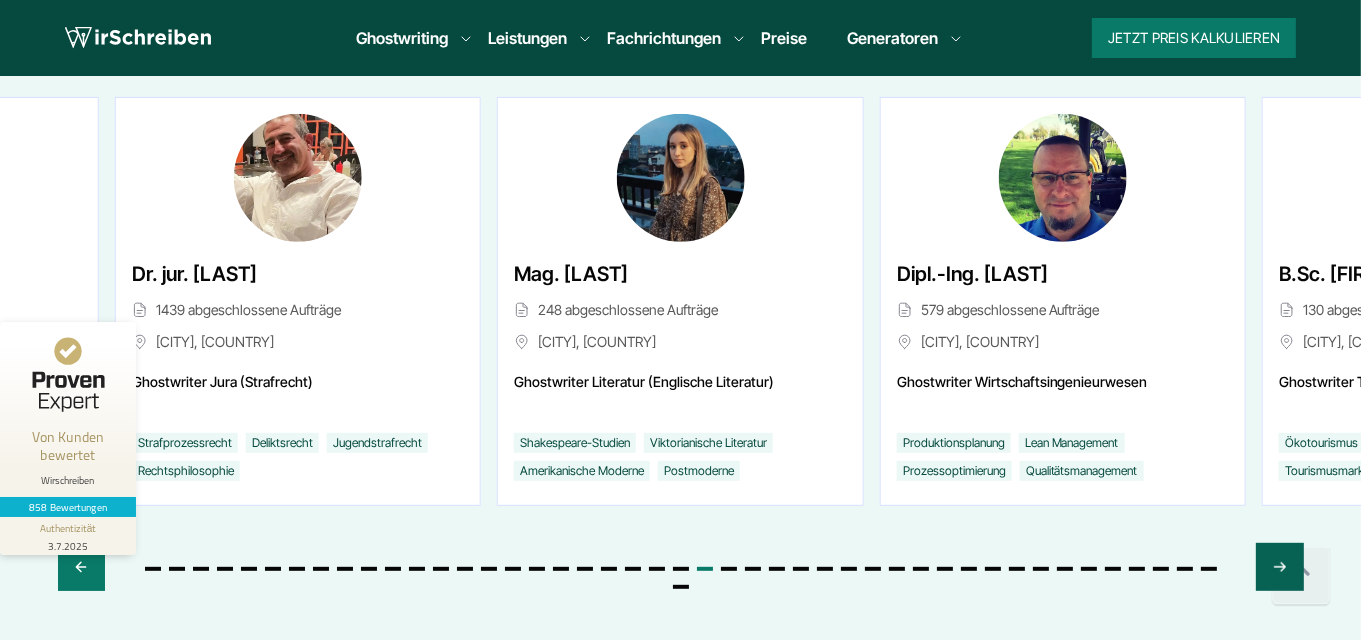 click at bounding box center [1279, 567] 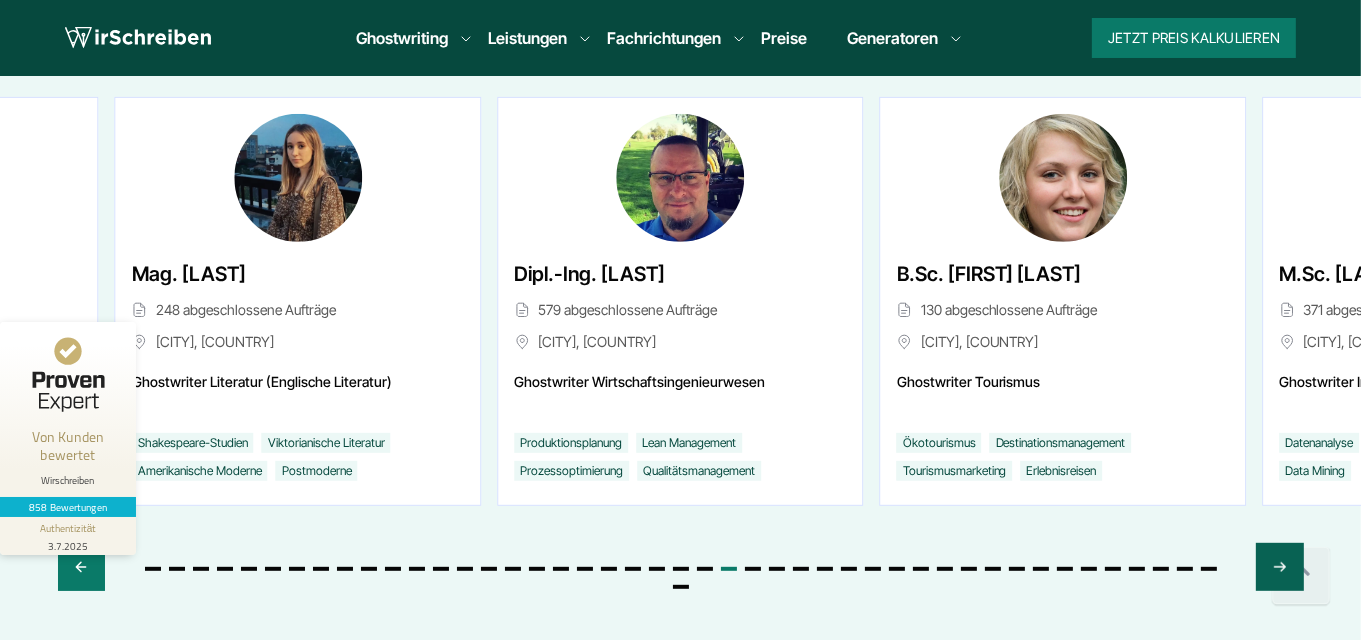 click 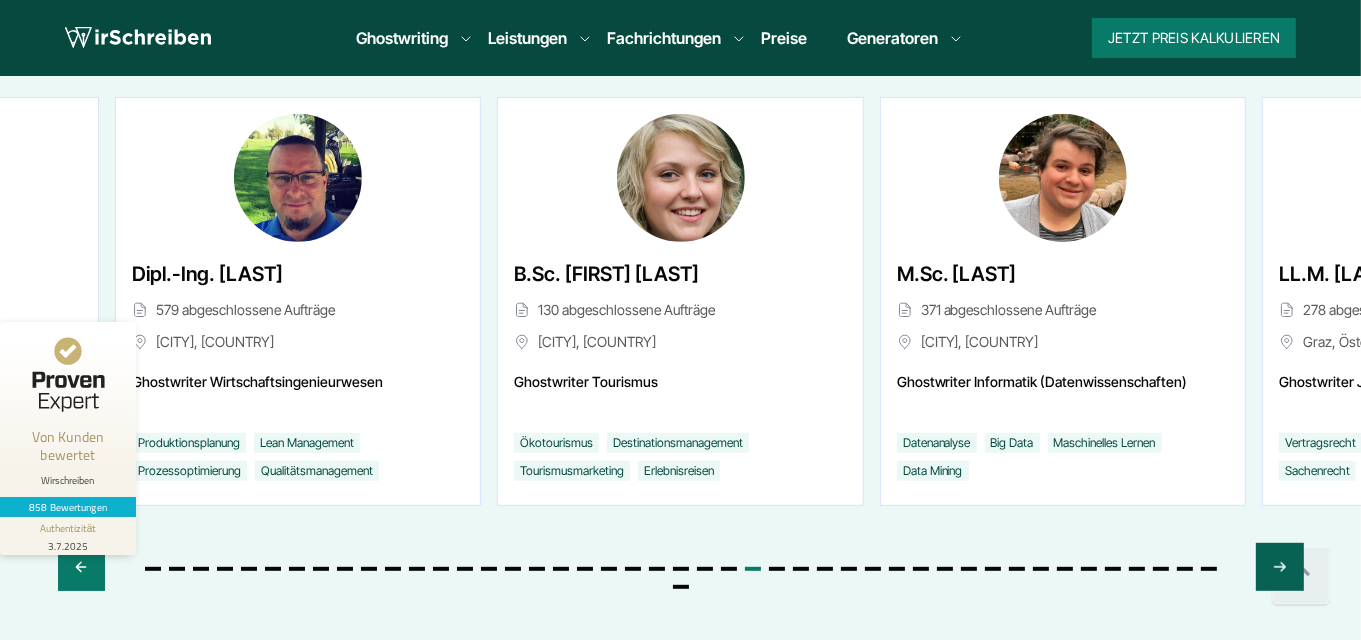 click at bounding box center (1279, 567) 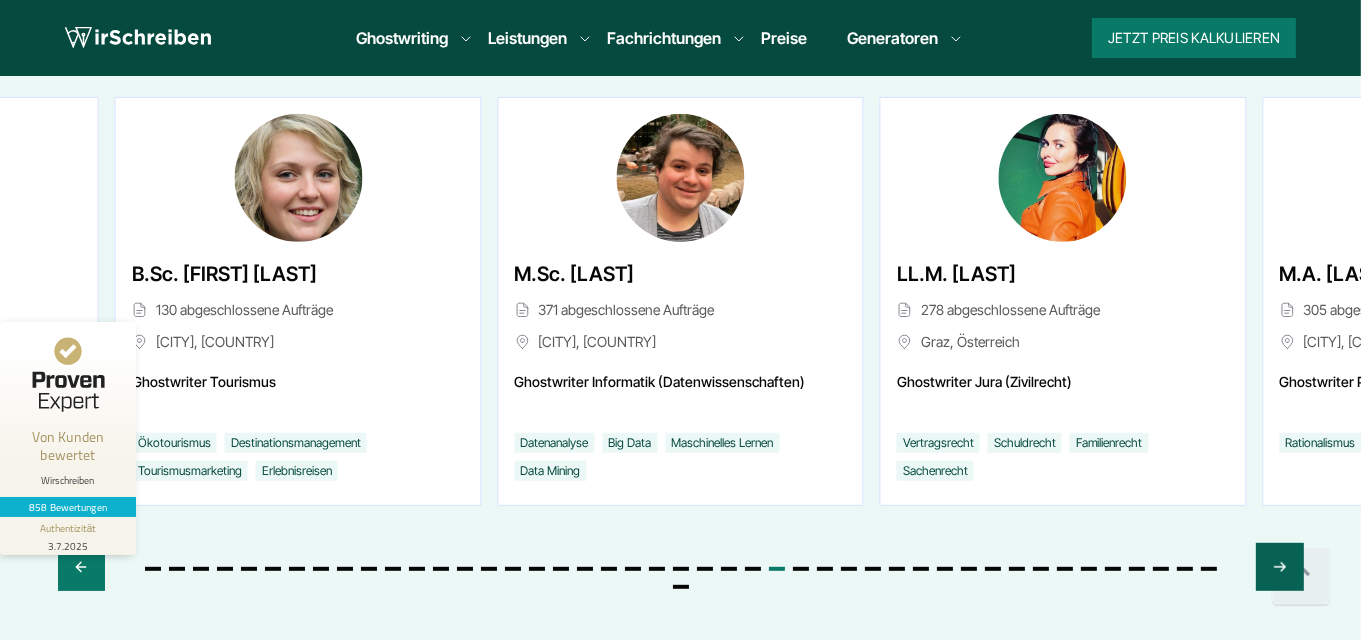click at bounding box center (1279, 567) 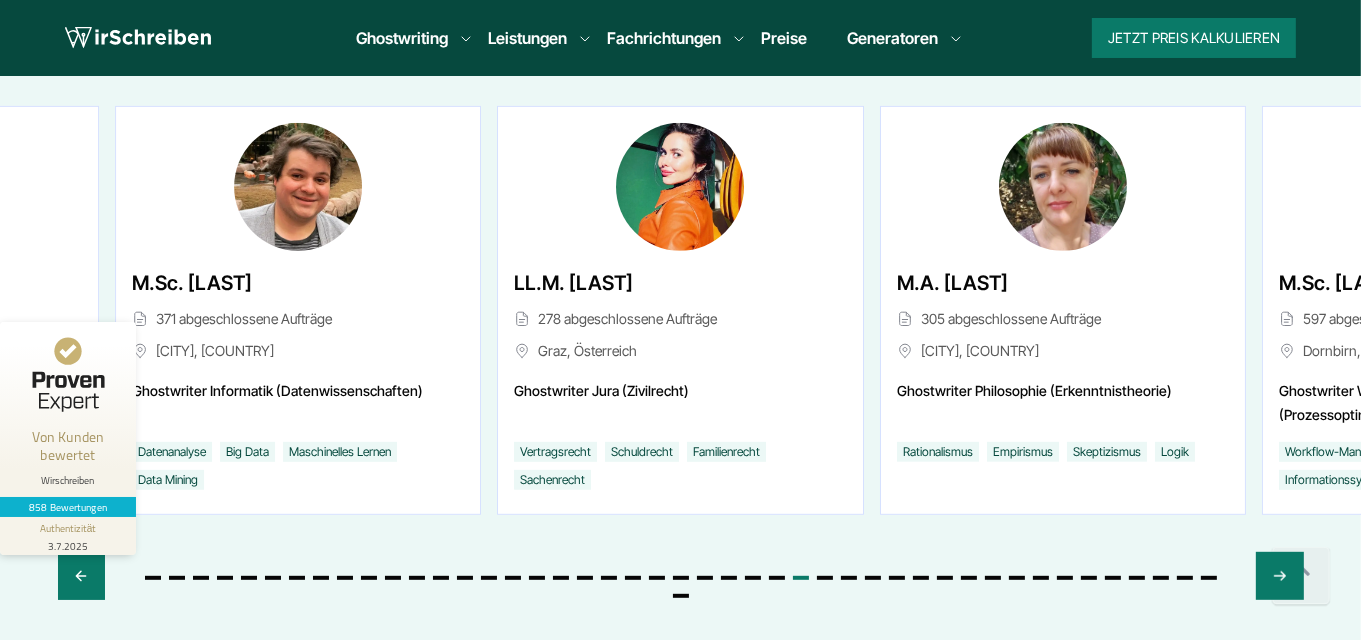 scroll, scrollTop: 7834, scrollLeft: 0, axis: vertical 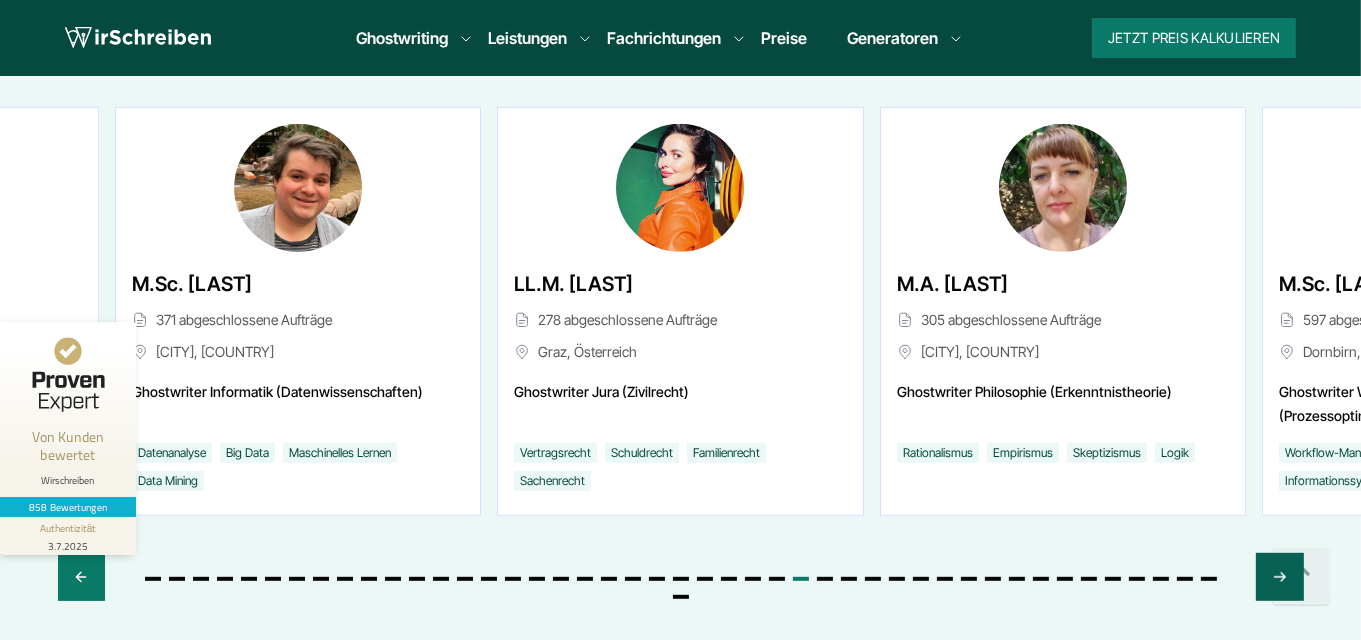 click at bounding box center [1279, 577] 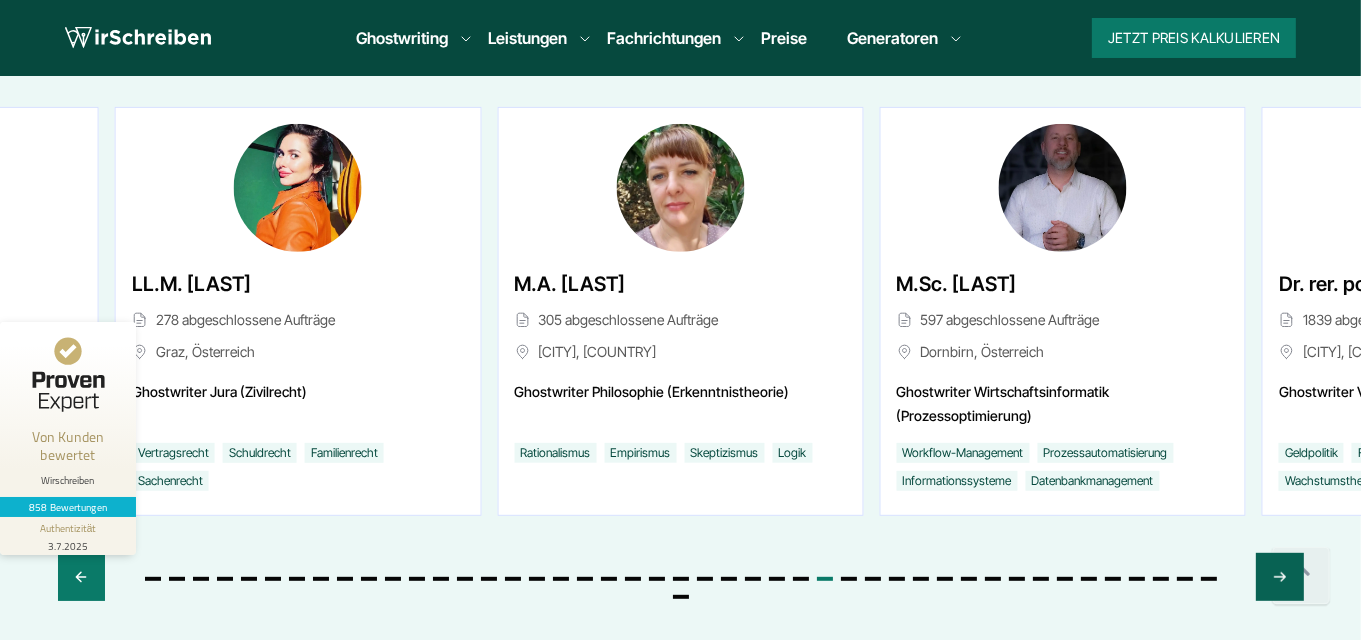 click at bounding box center [1279, 577] 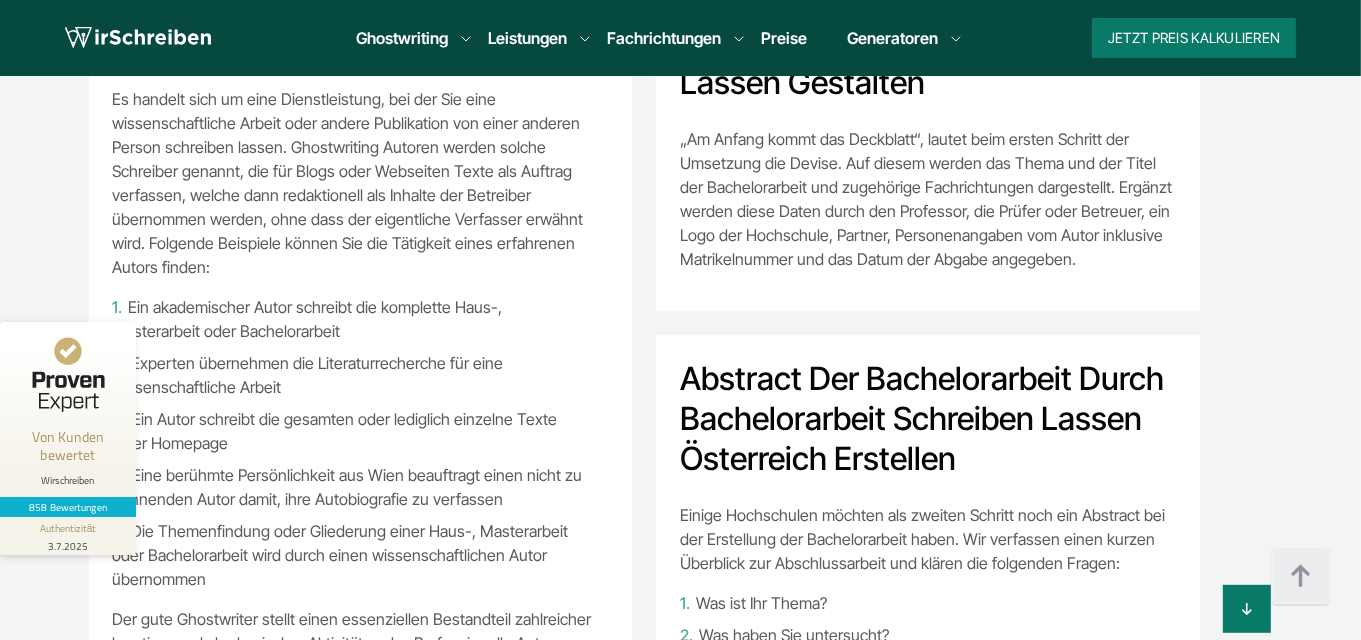 scroll, scrollTop: 14874, scrollLeft: 0, axis: vertical 